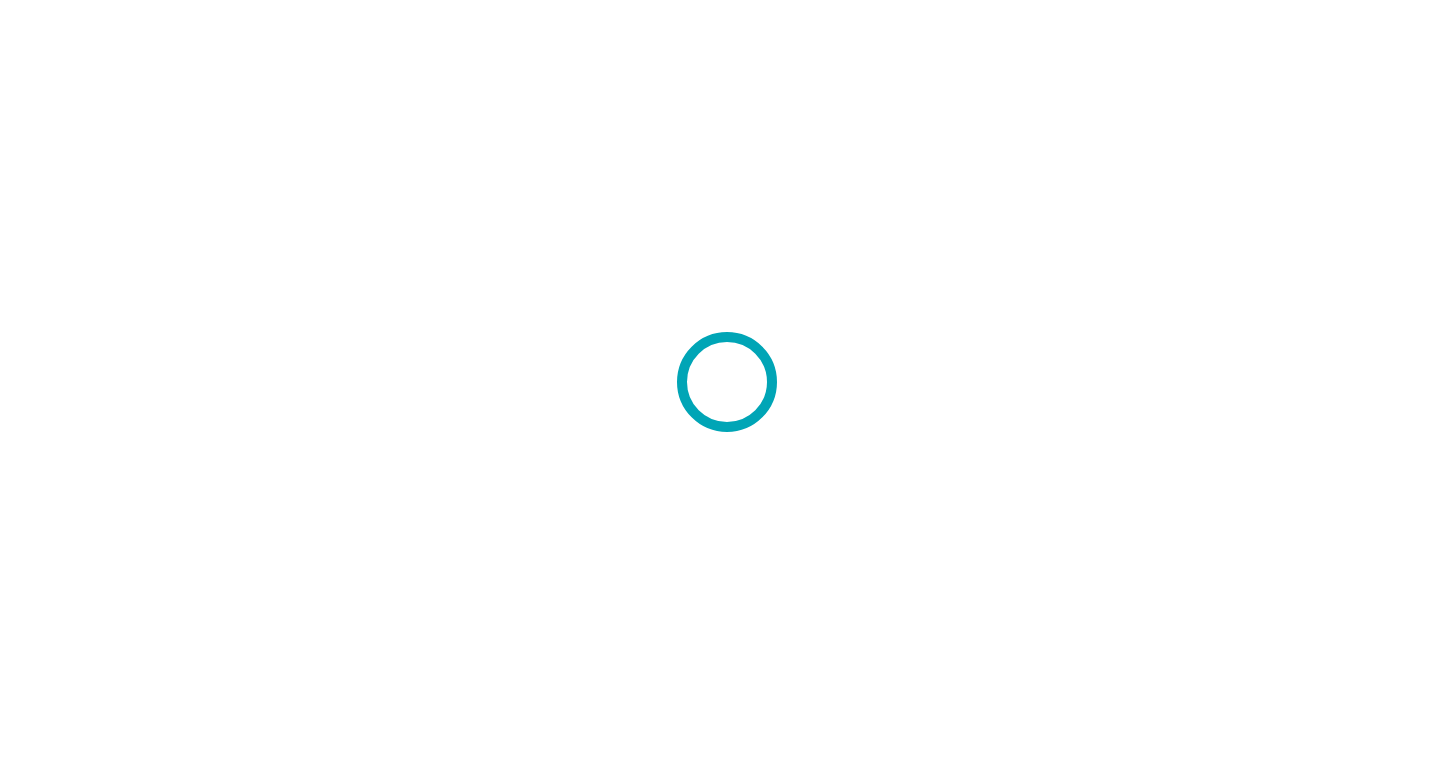 scroll, scrollTop: 0, scrollLeft: 0, axis: both 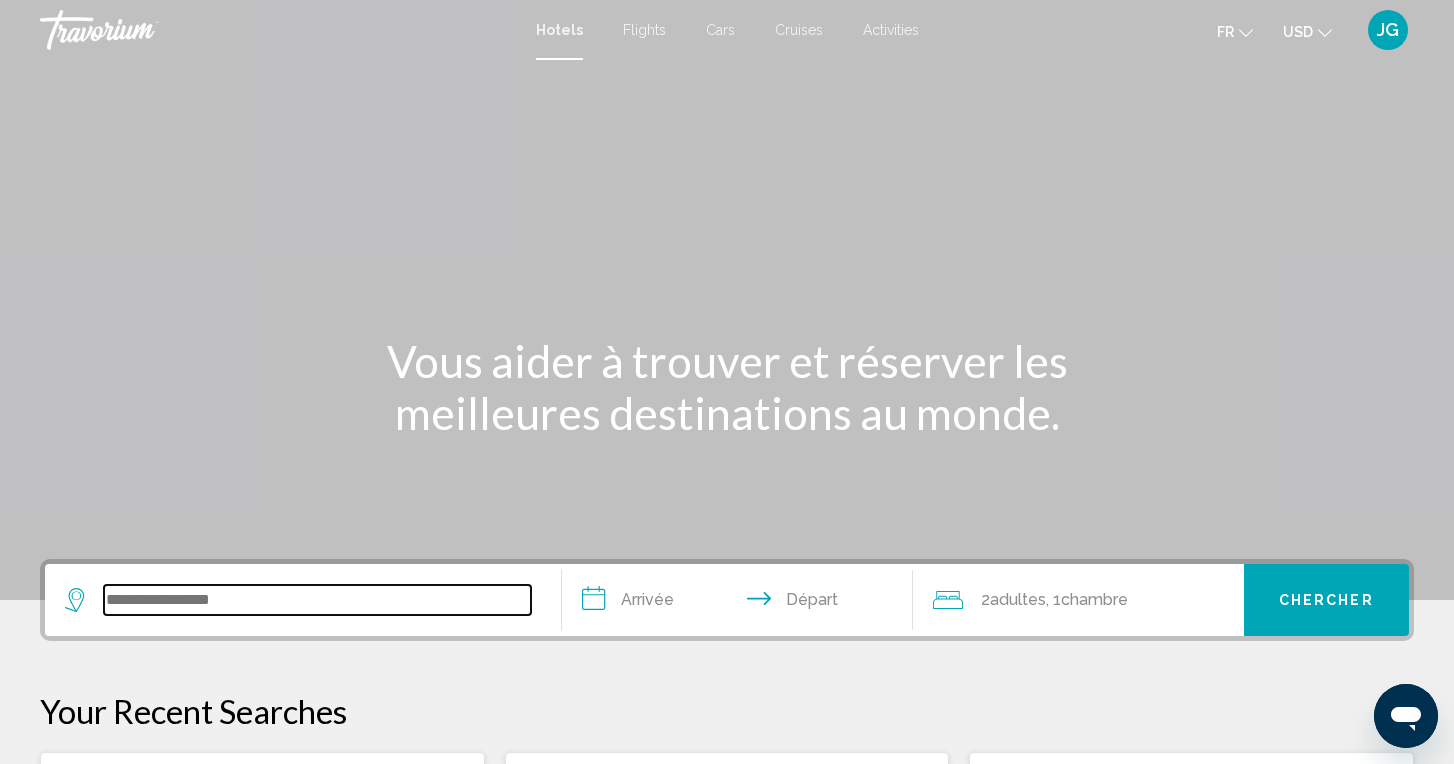 click at bounding box center (317, 600) 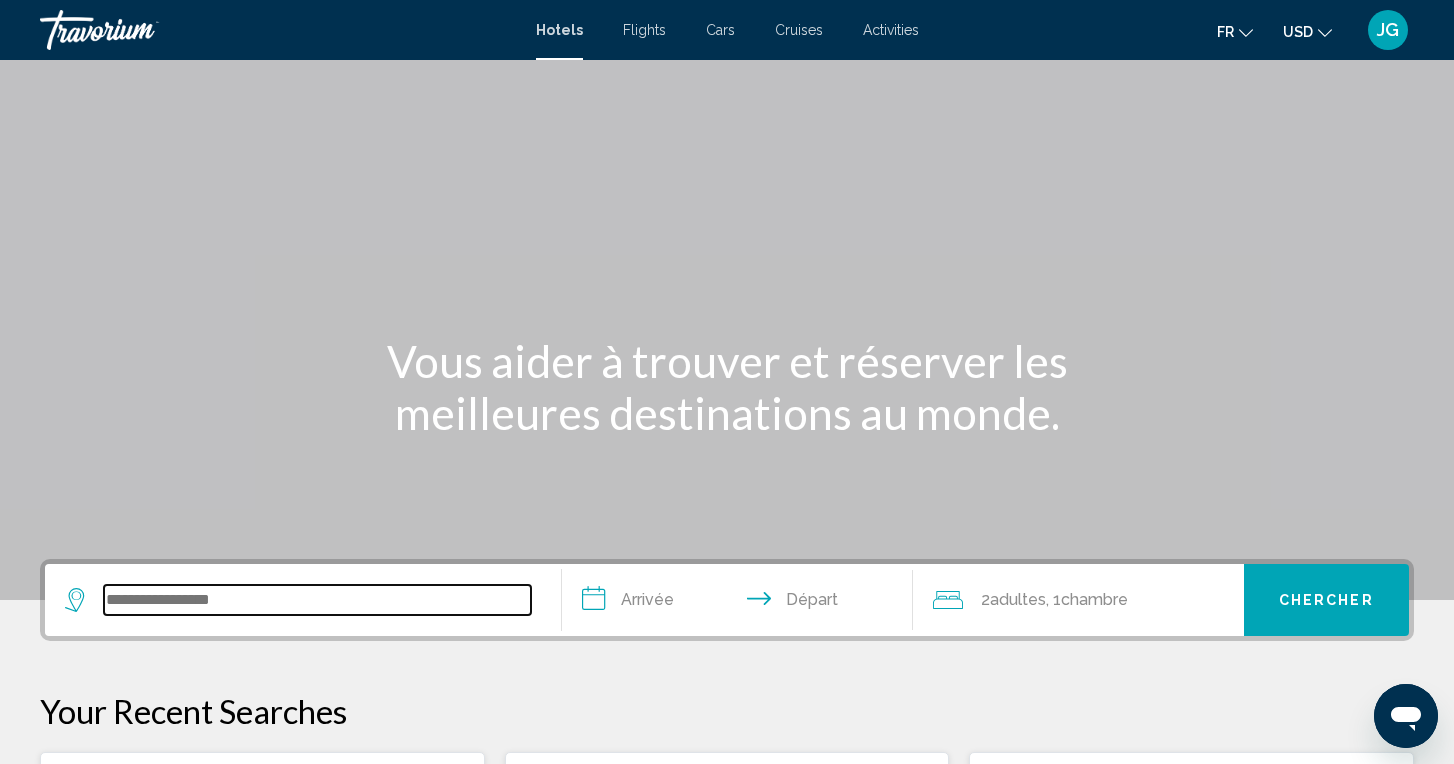 scroll, scrollTop: 494, scrollLeft: 0, axis: vertical 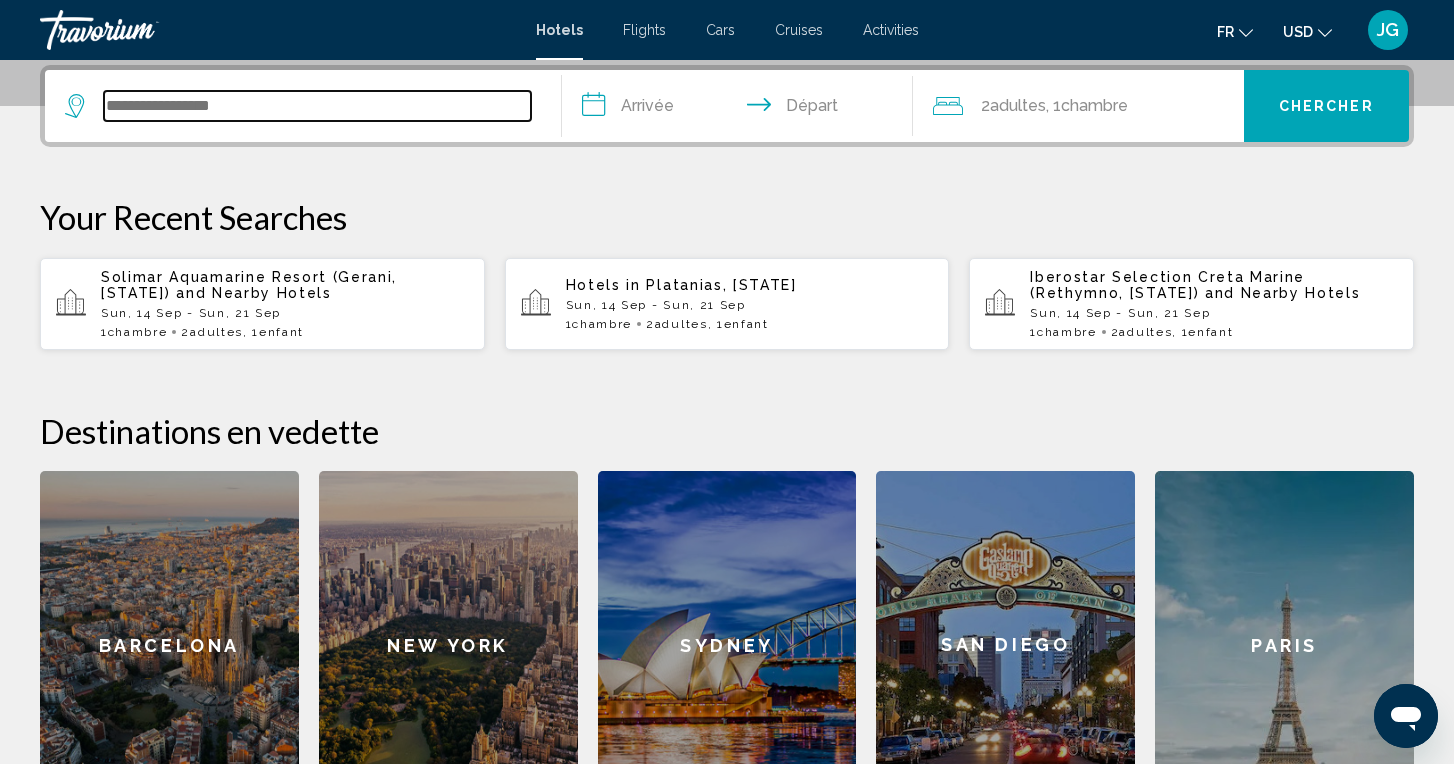 paste on "**********" 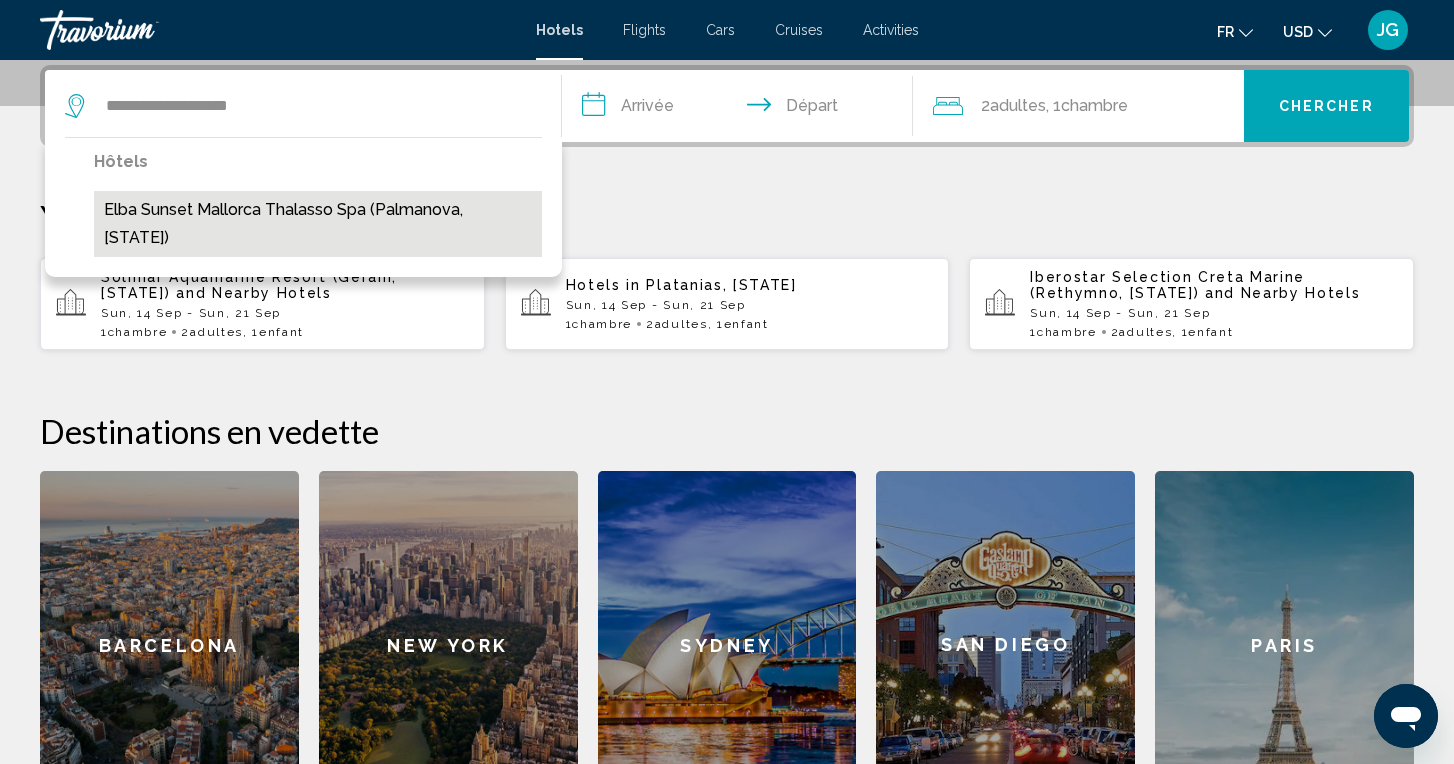 click on "Elba Sunset Mallorca Thalasso Spa (Palmanova, [STATE])" at bounding box center (318, 224) 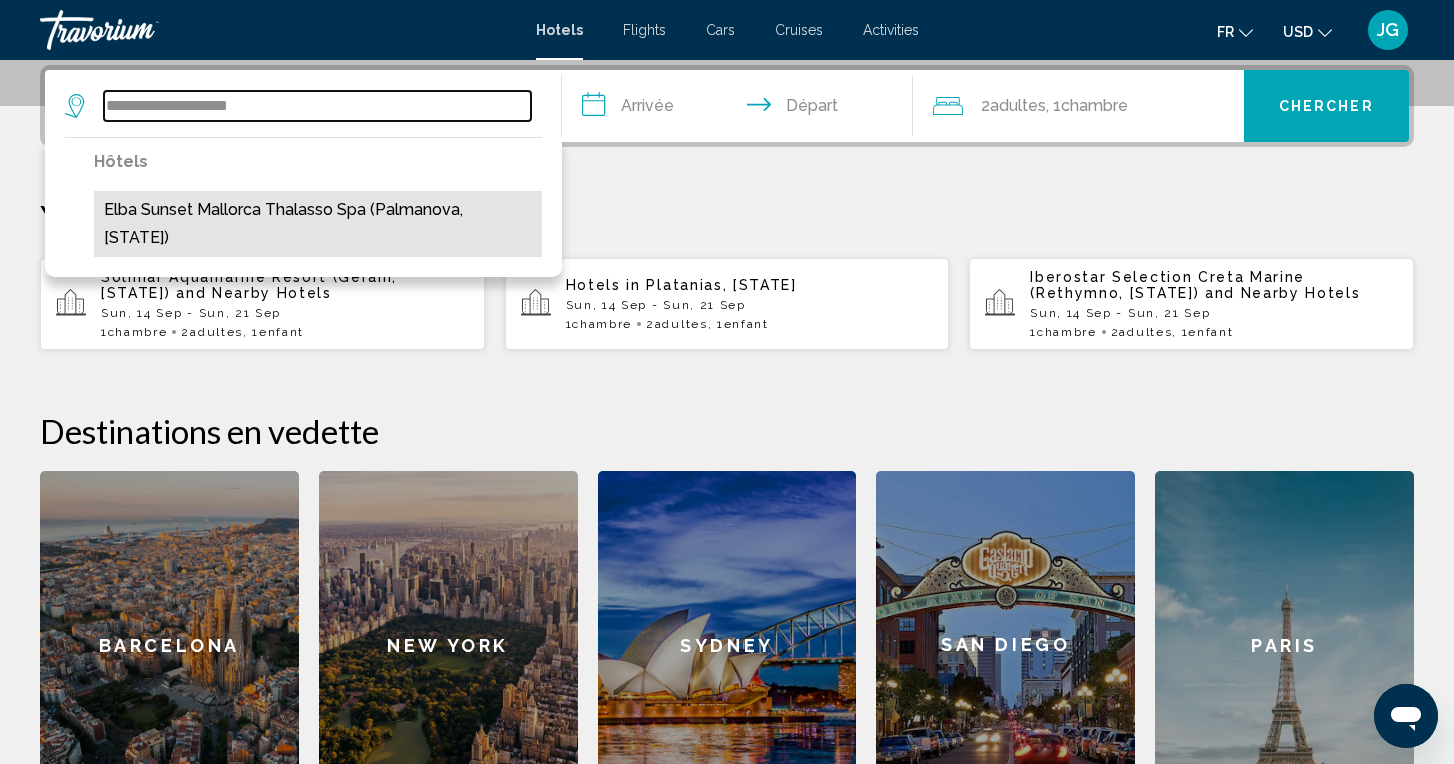 type on "**********" 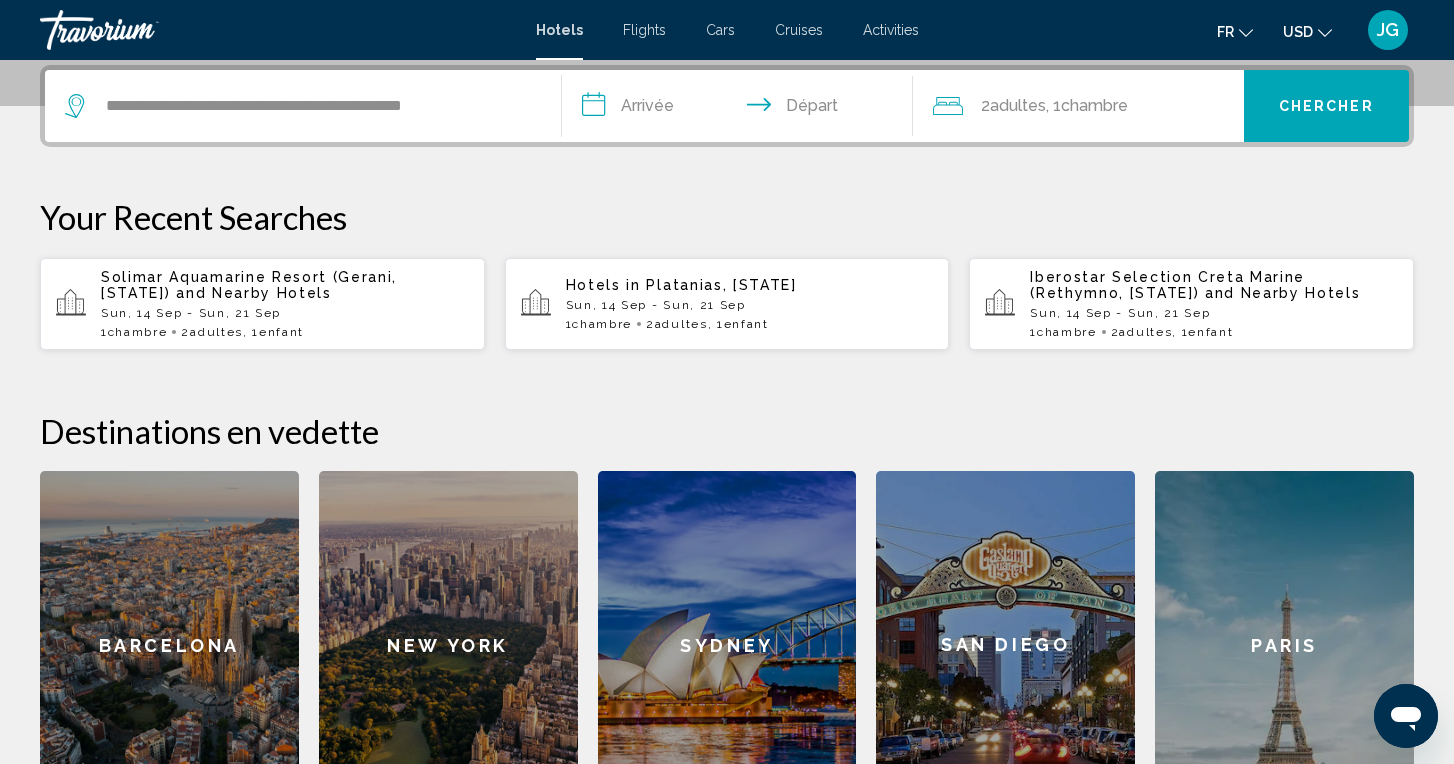click on "**********" at bounding box center [741, 109] 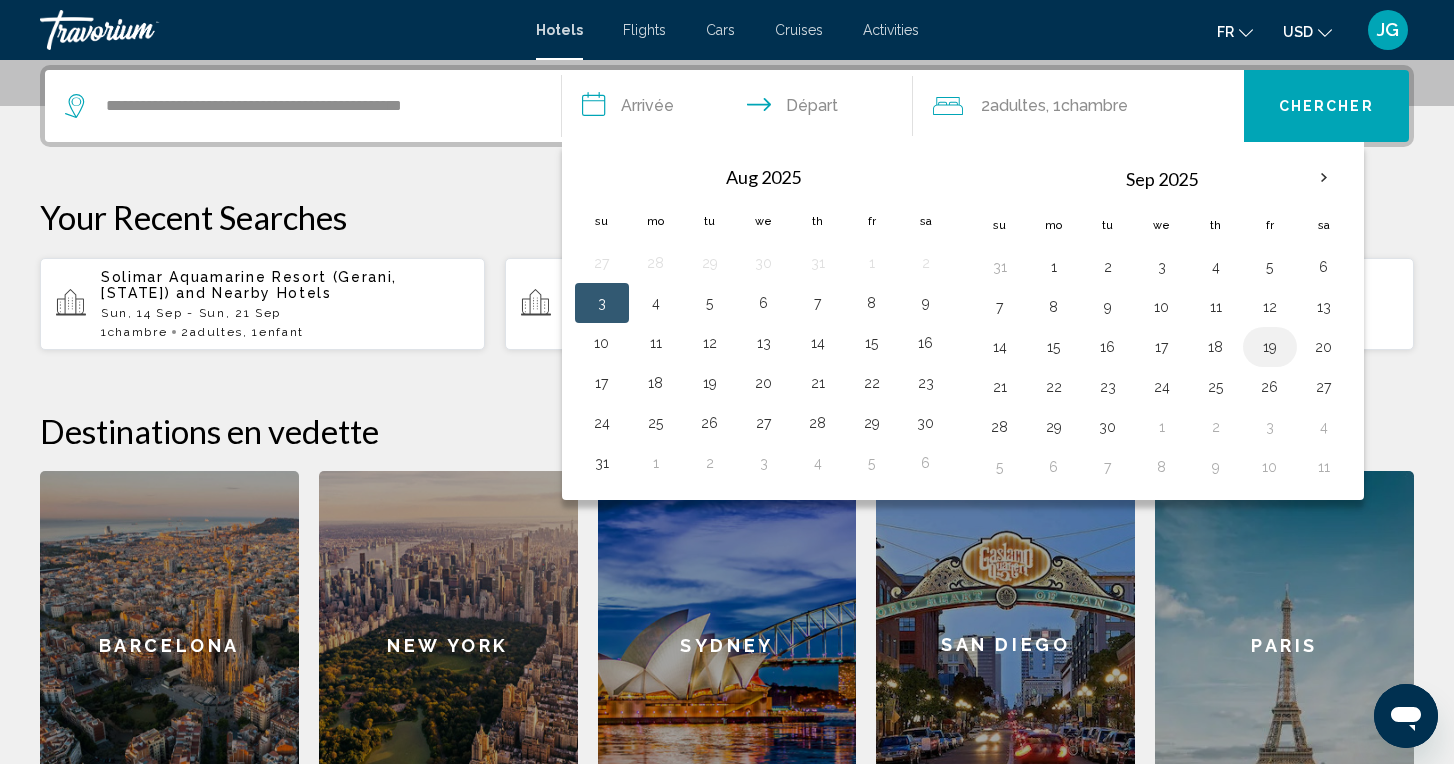 click on "19" at bounding box center [1270, 347] 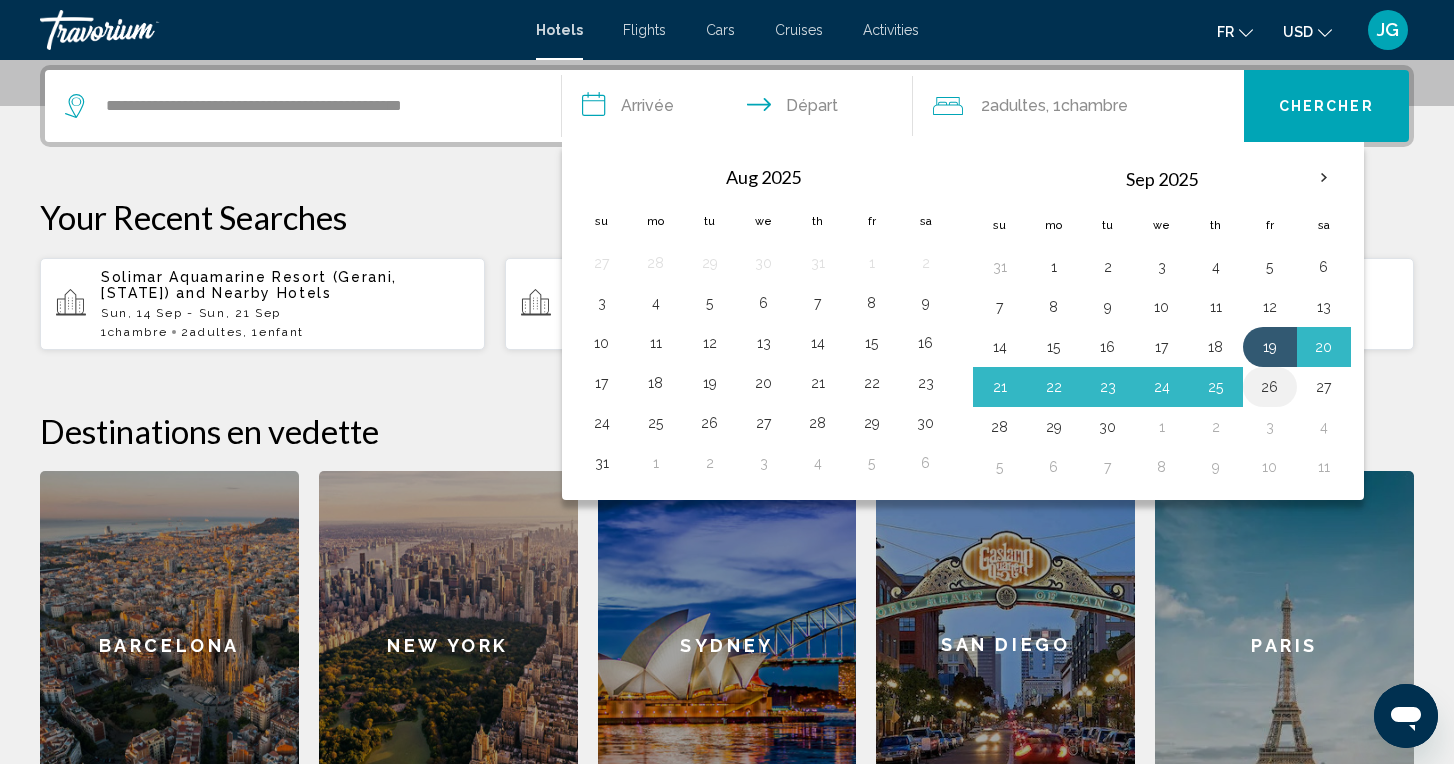 click on "26" at bounding box center (1270, 387) 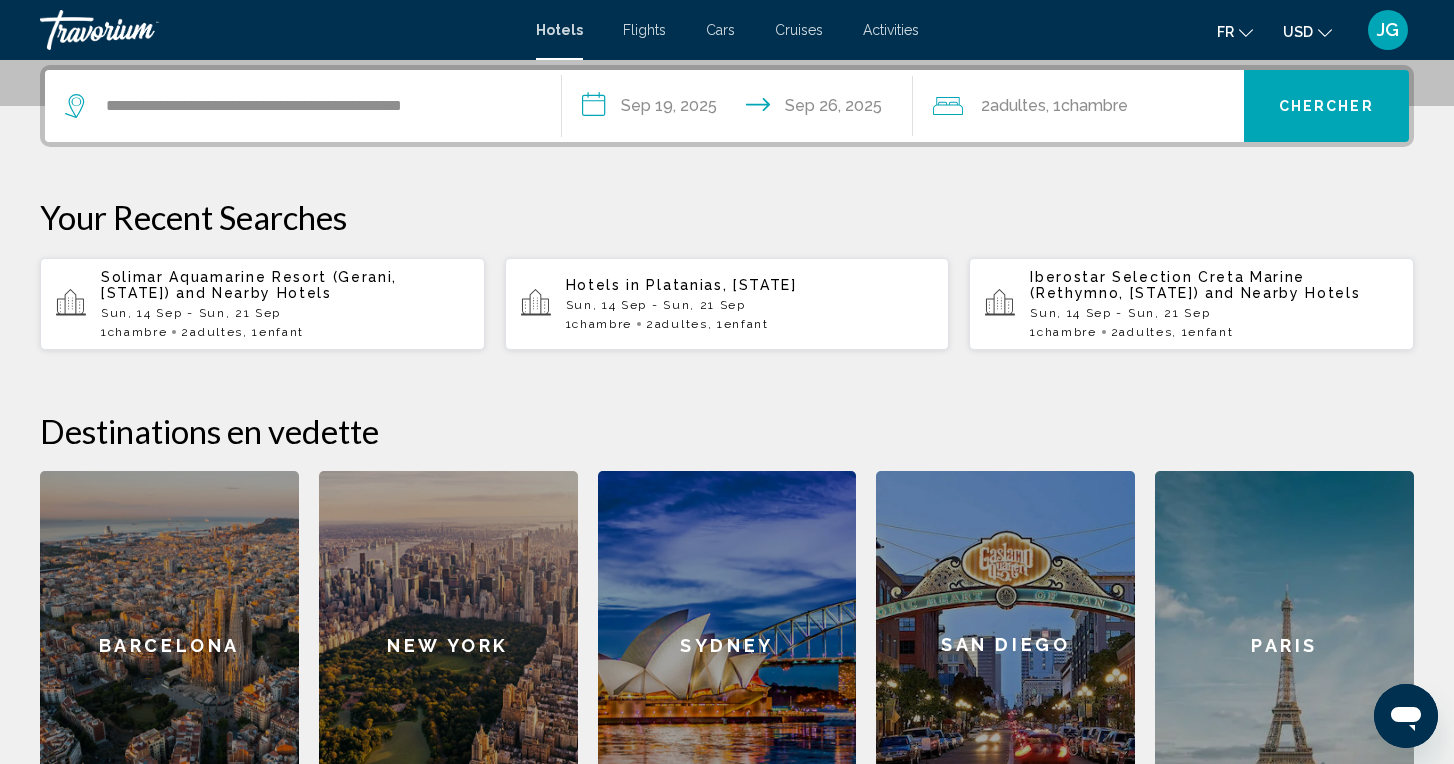 click on "Chercher" at bounding box center [1327, 106] 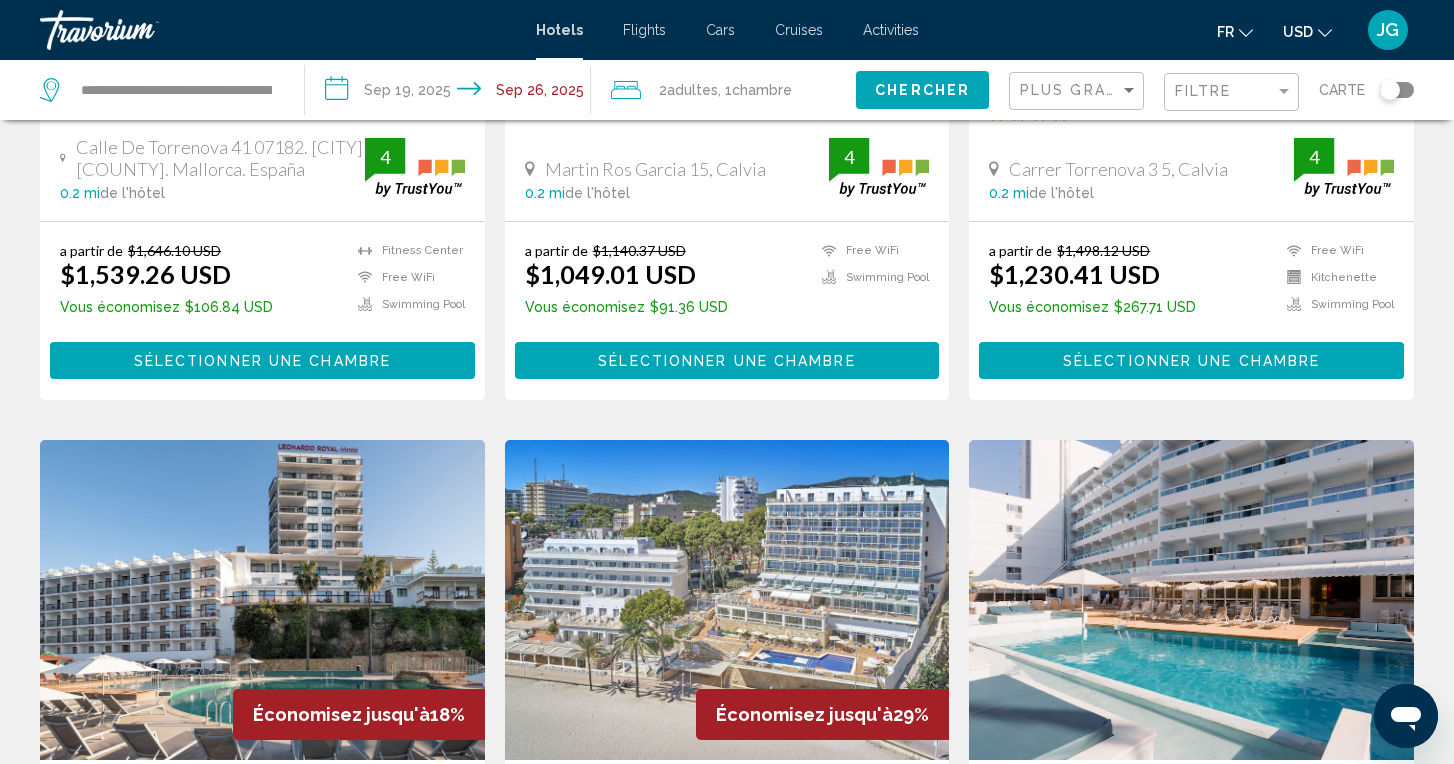 scroll, scrollTop: 0, scrollLeft: 0, axis: both 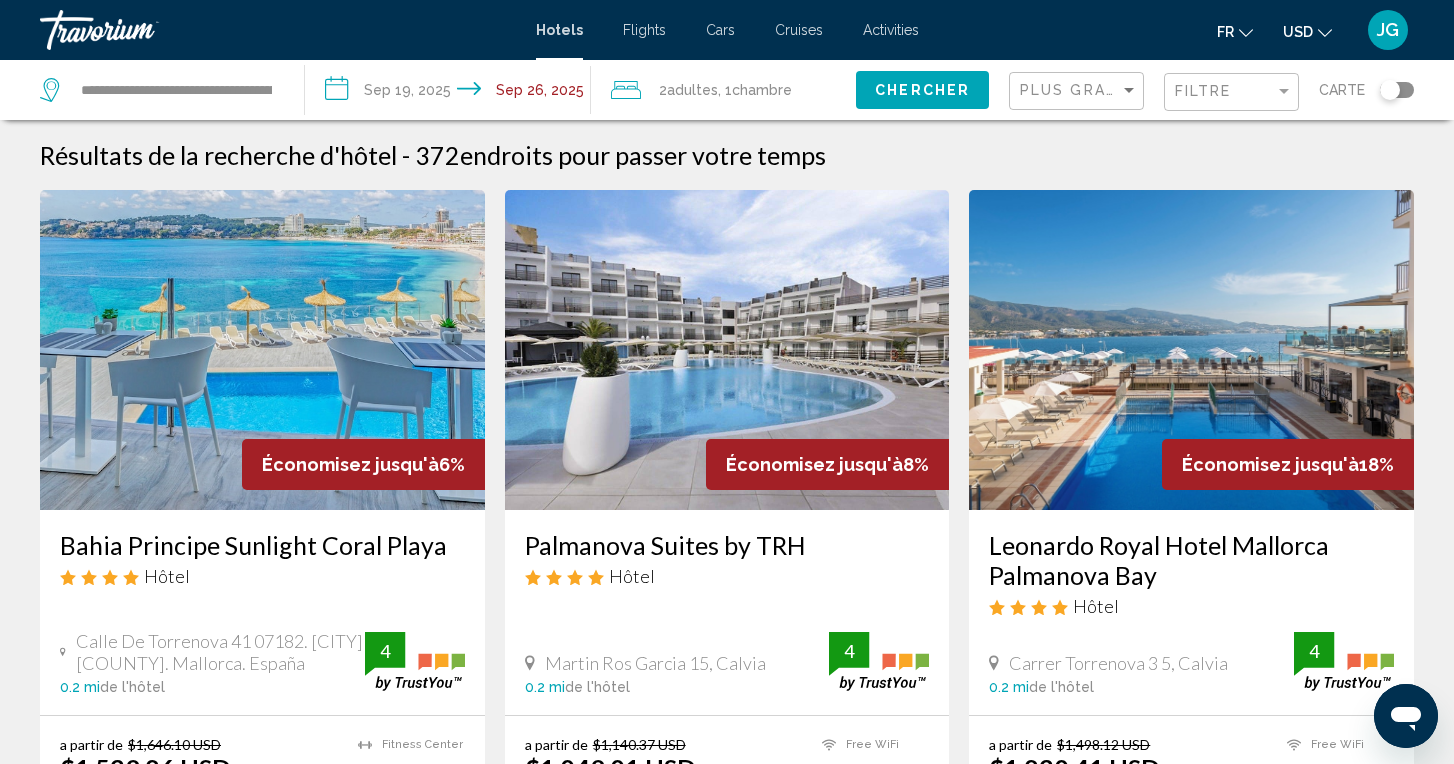 click at bounding box center (262, 350) 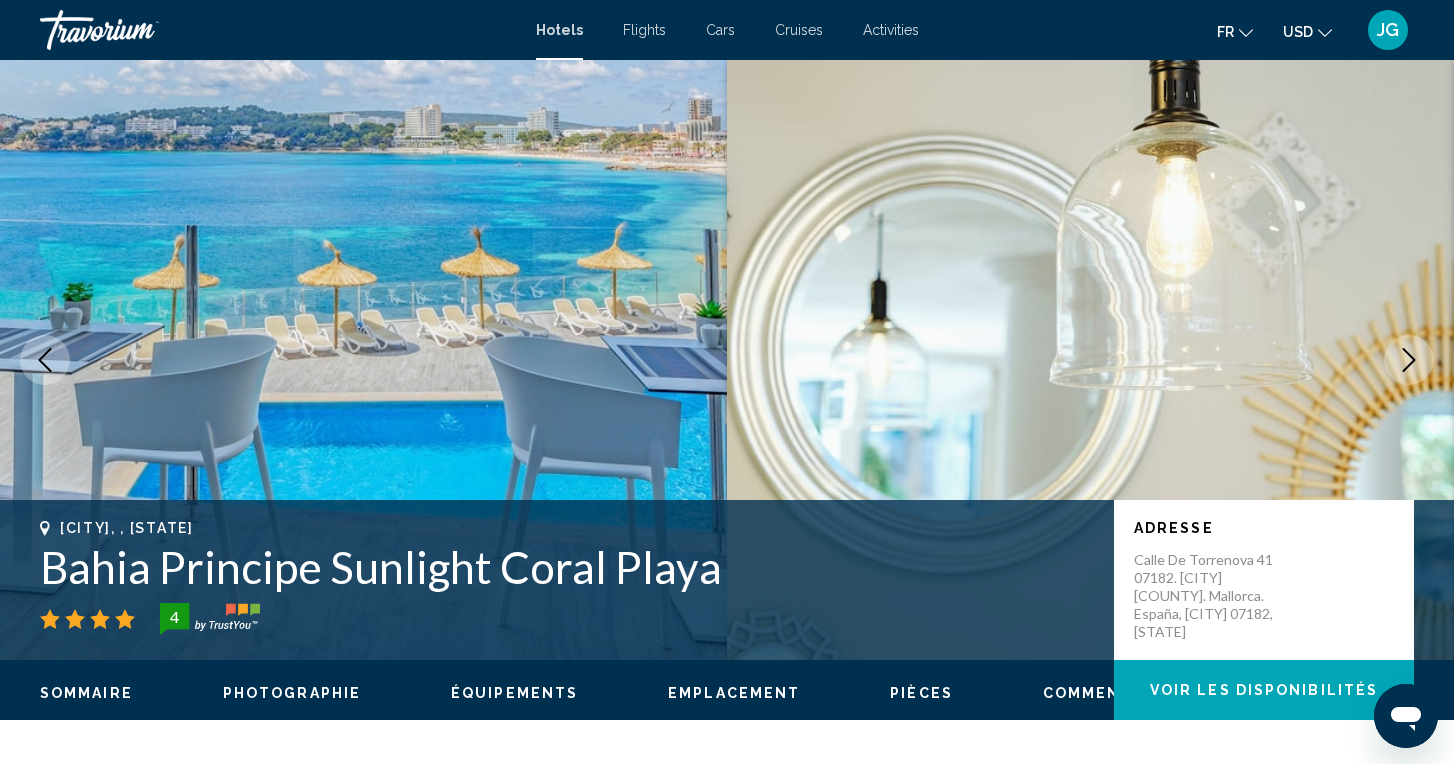 click at bounding box center [1409, 360] 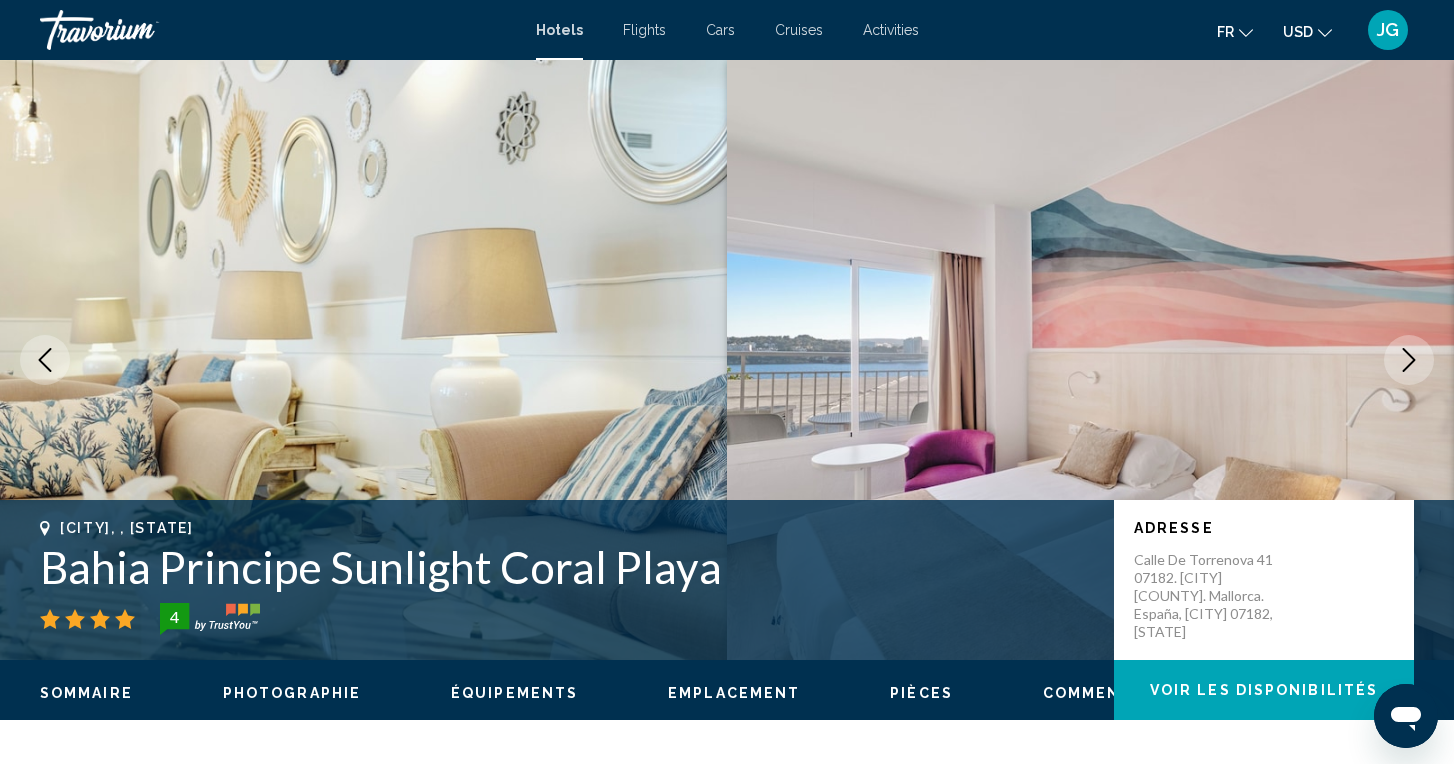 click 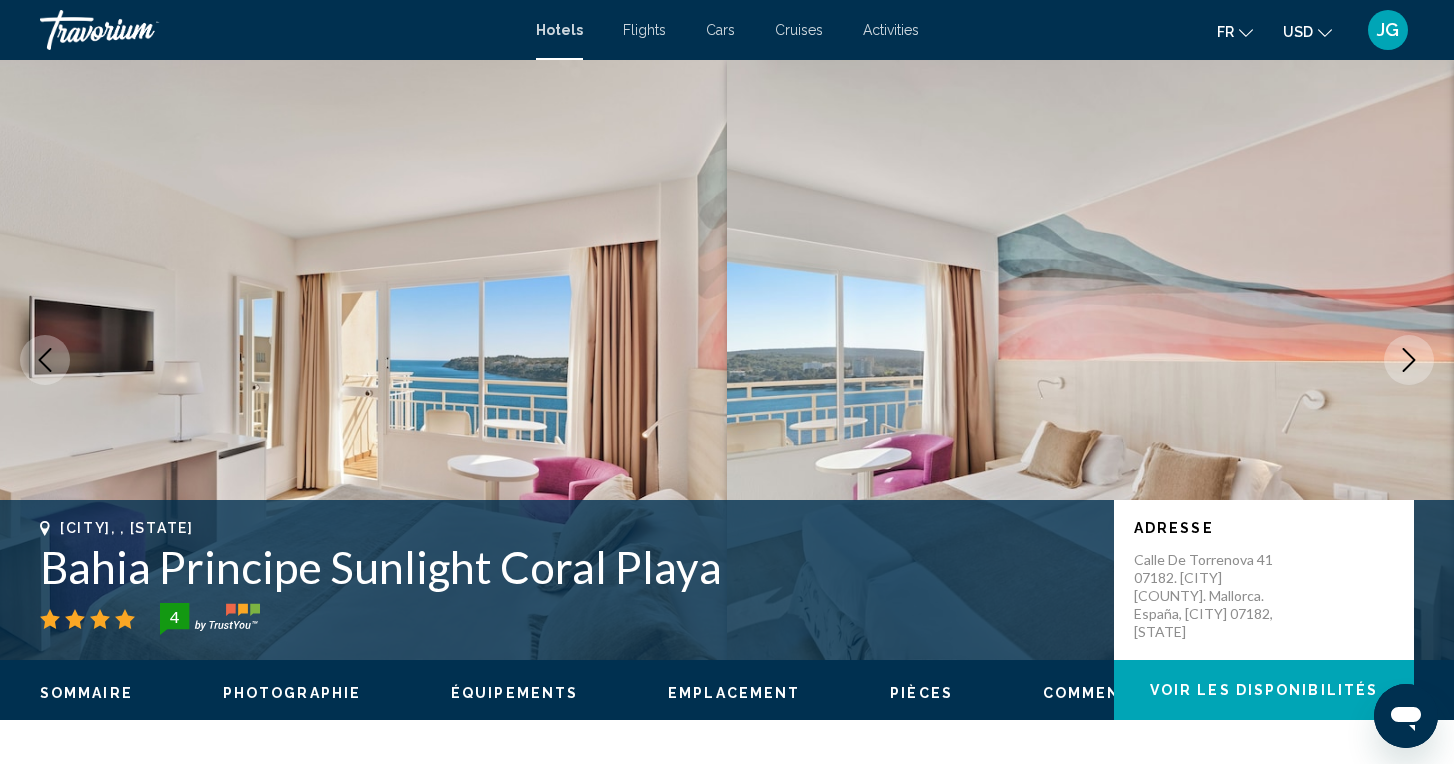 click 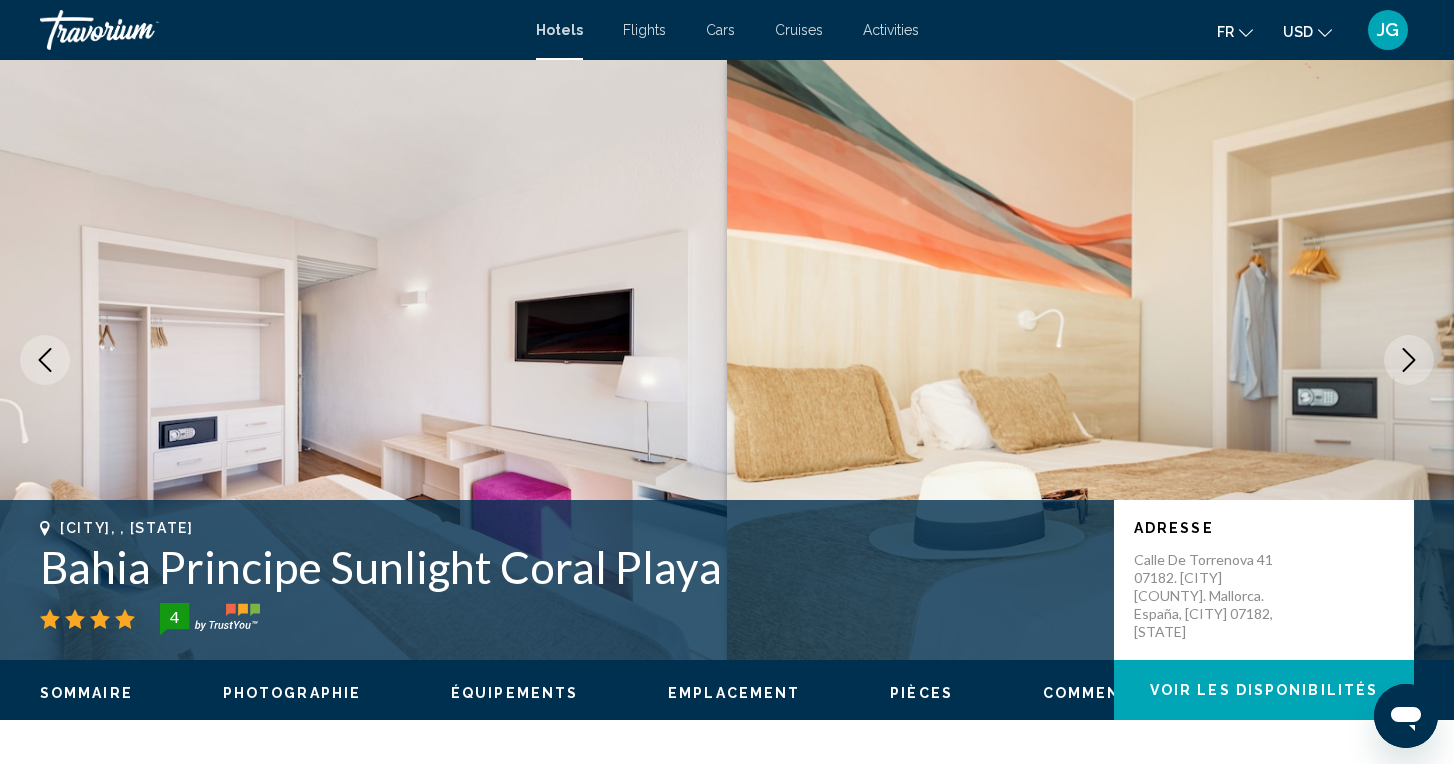 click 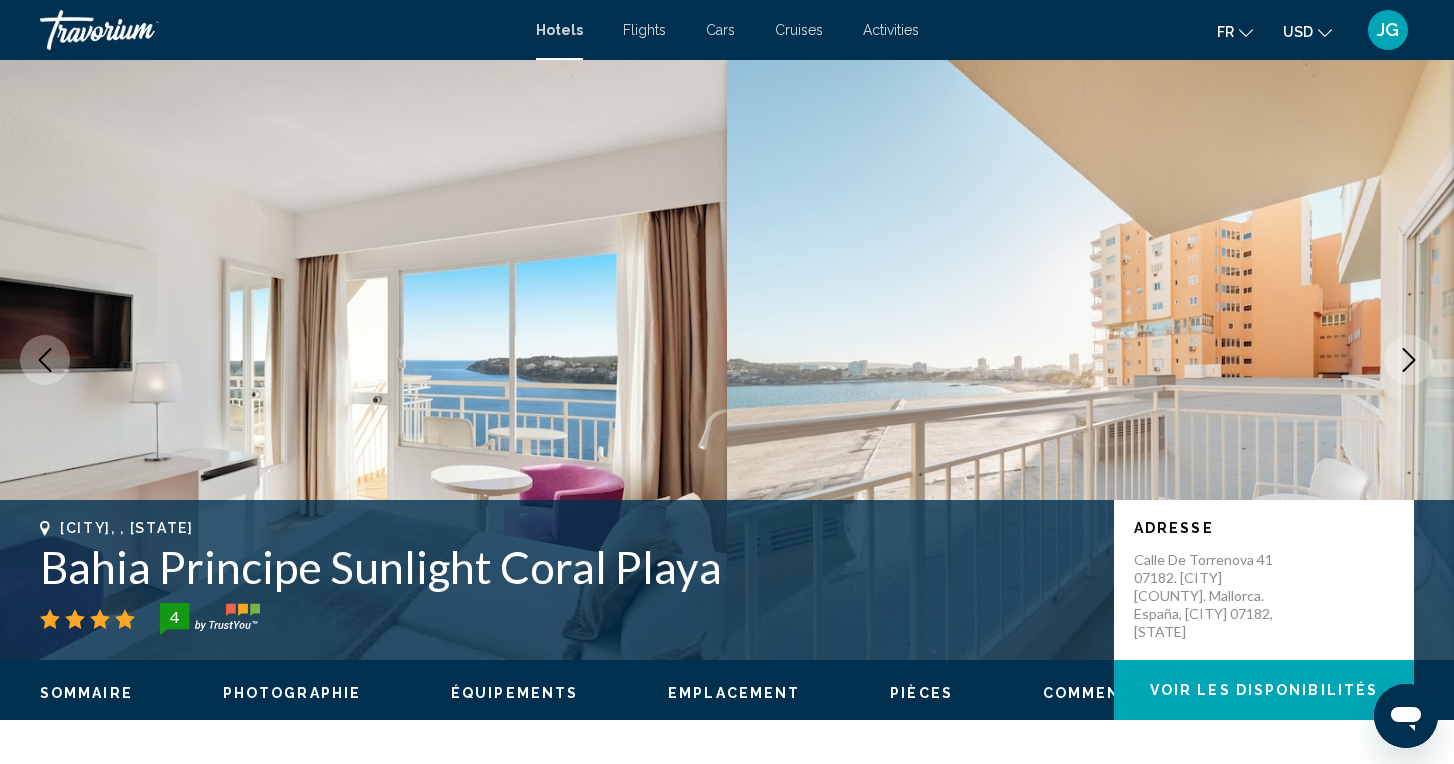 click 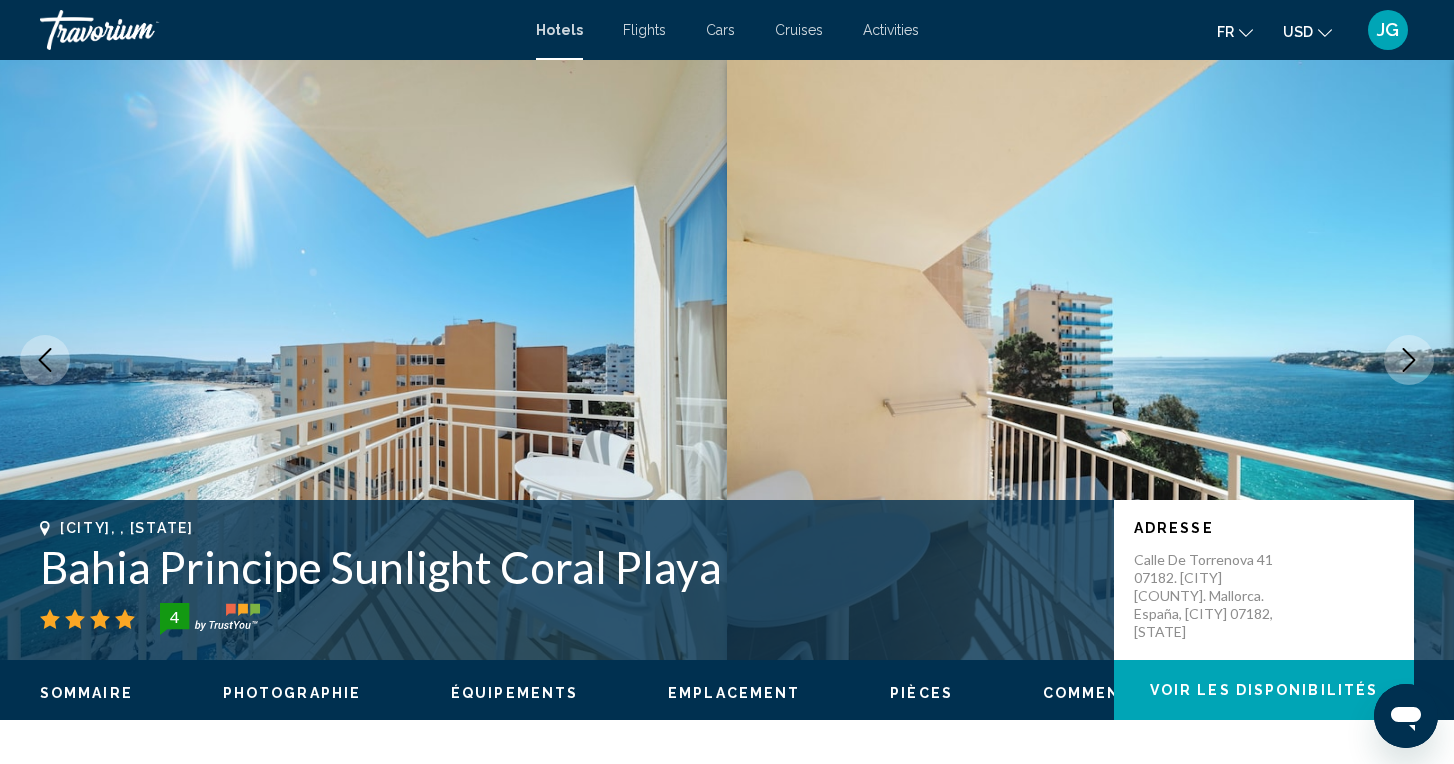click 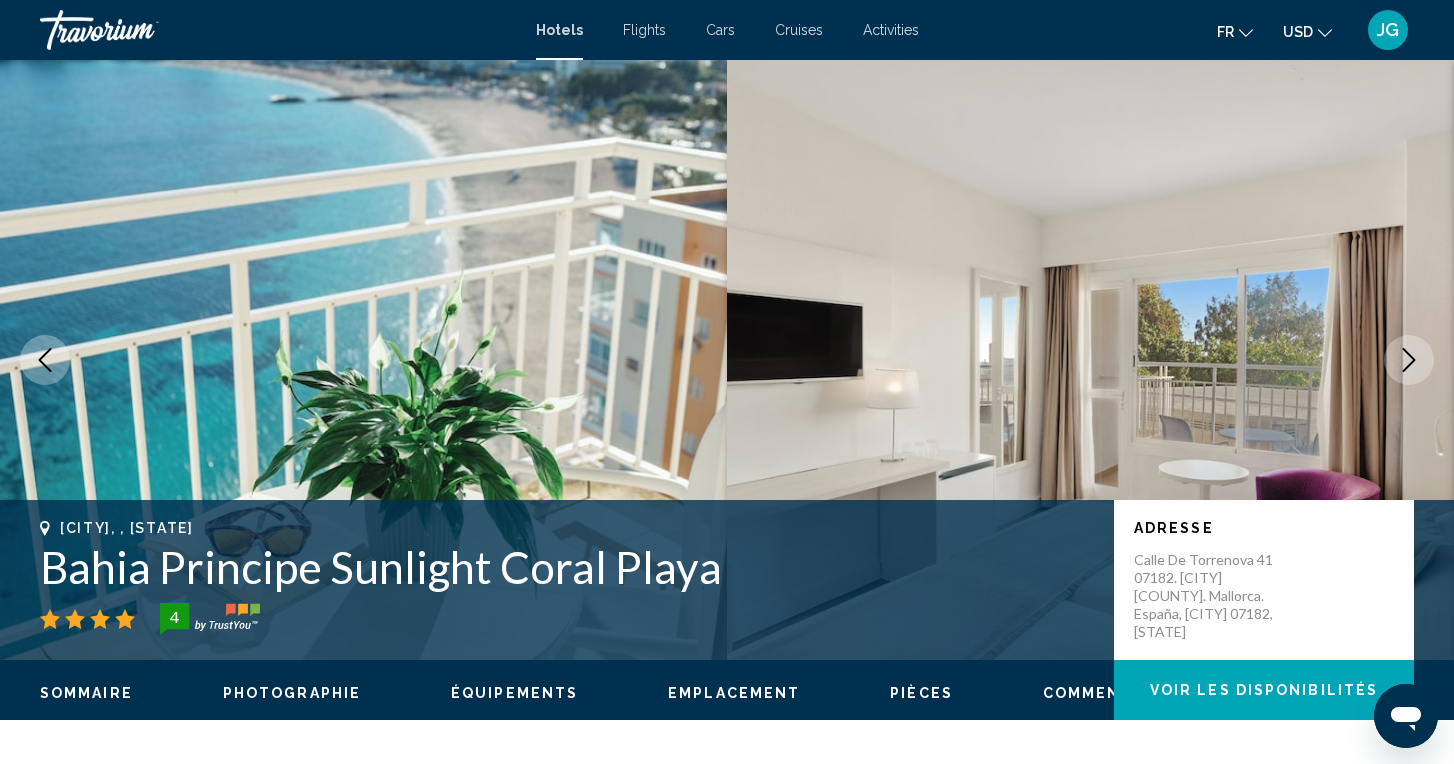 click 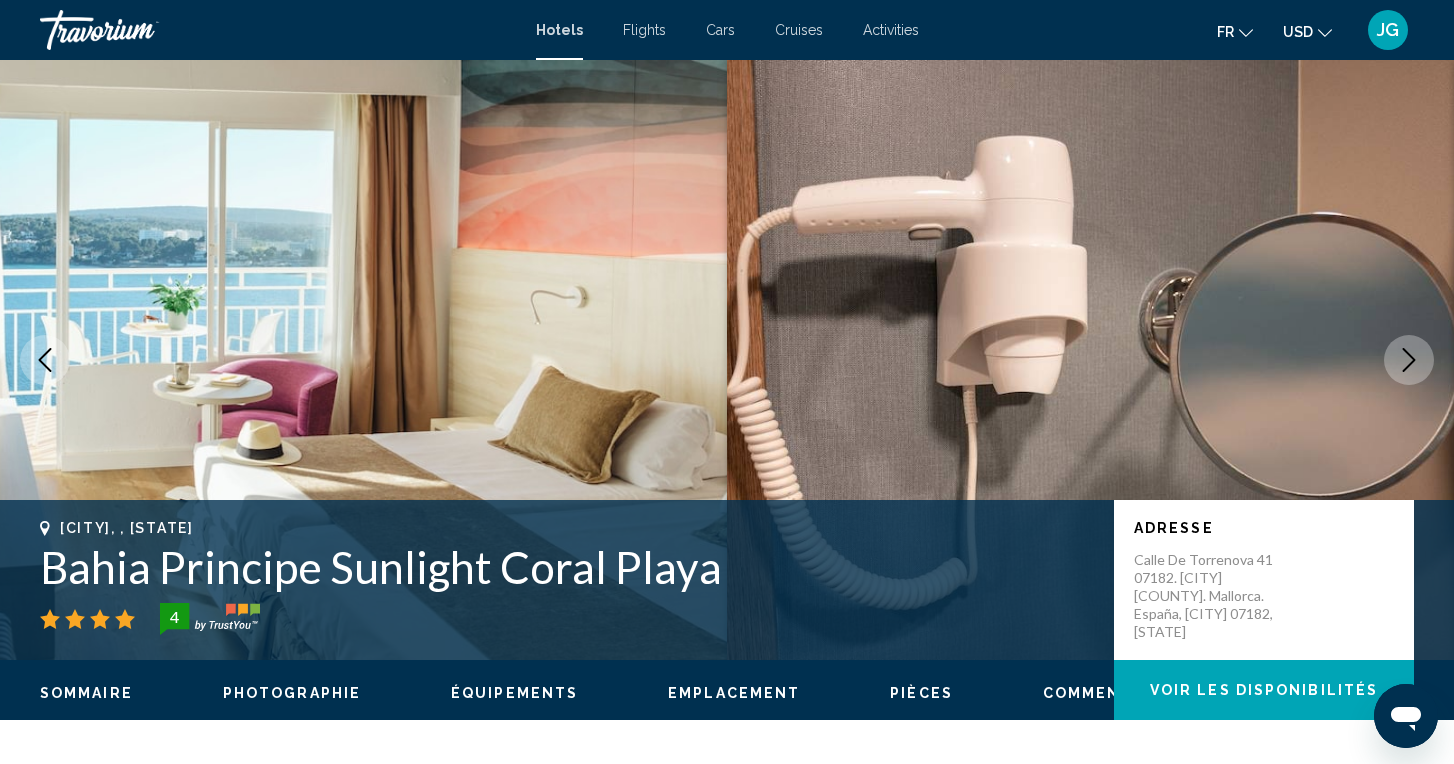 click 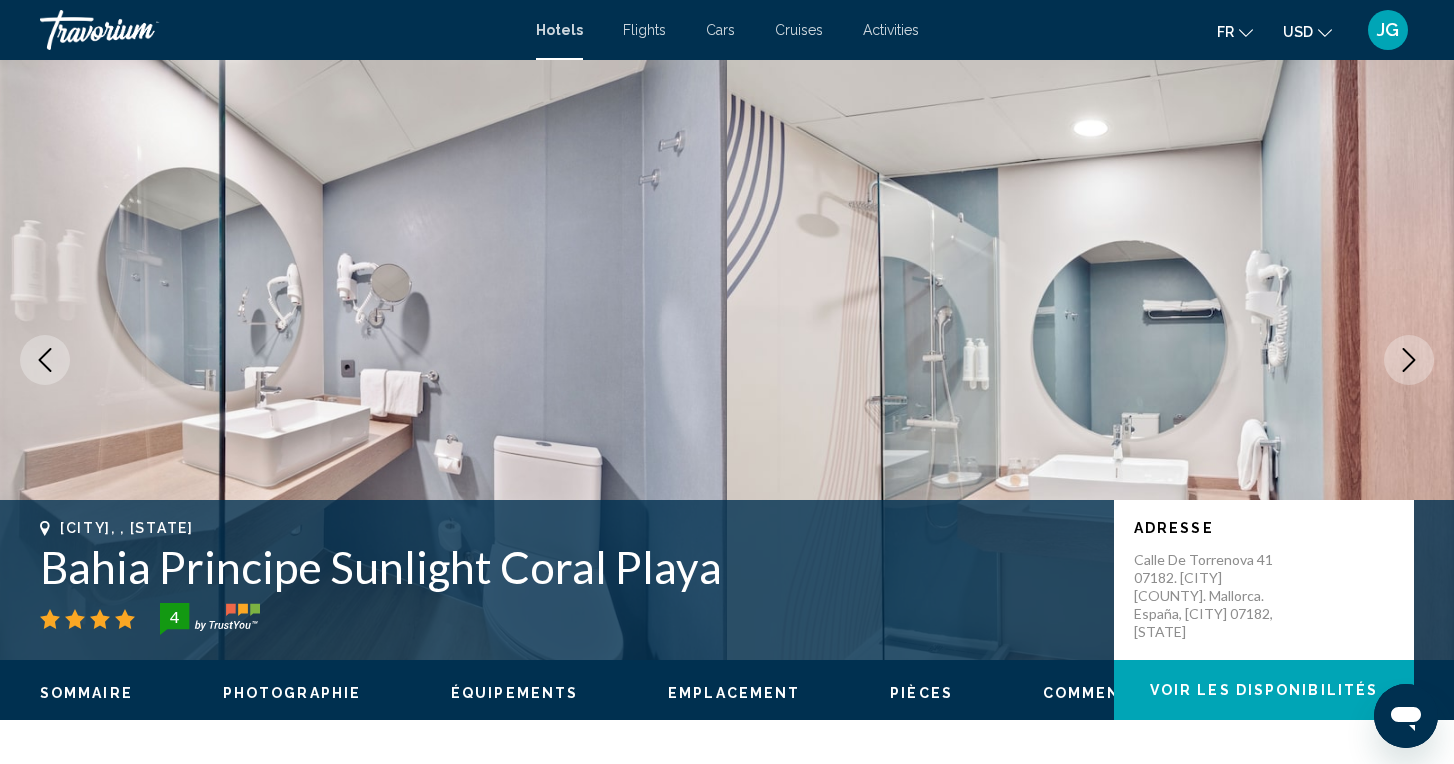 click 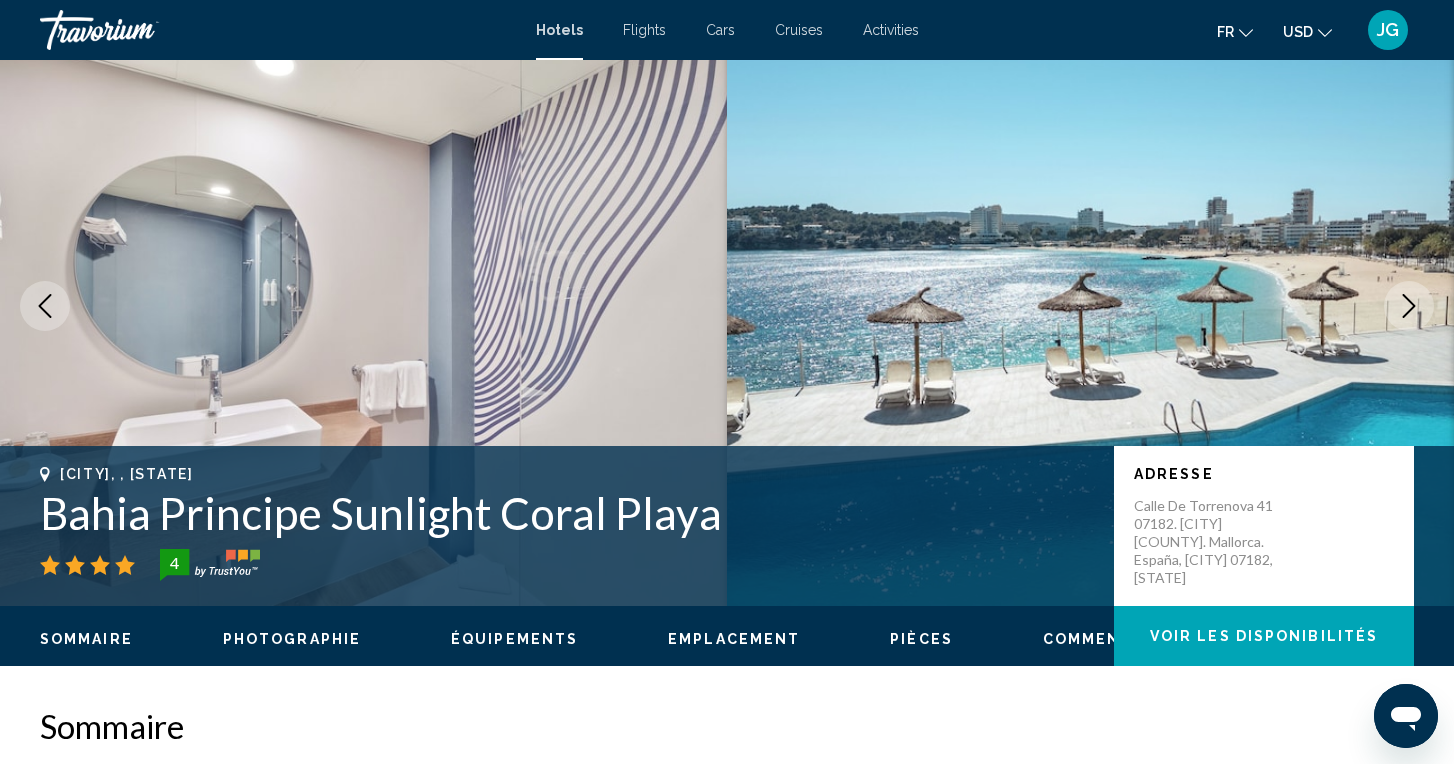 scroll, scrollTop: 55, scrollLeft: 0, axis: vertical 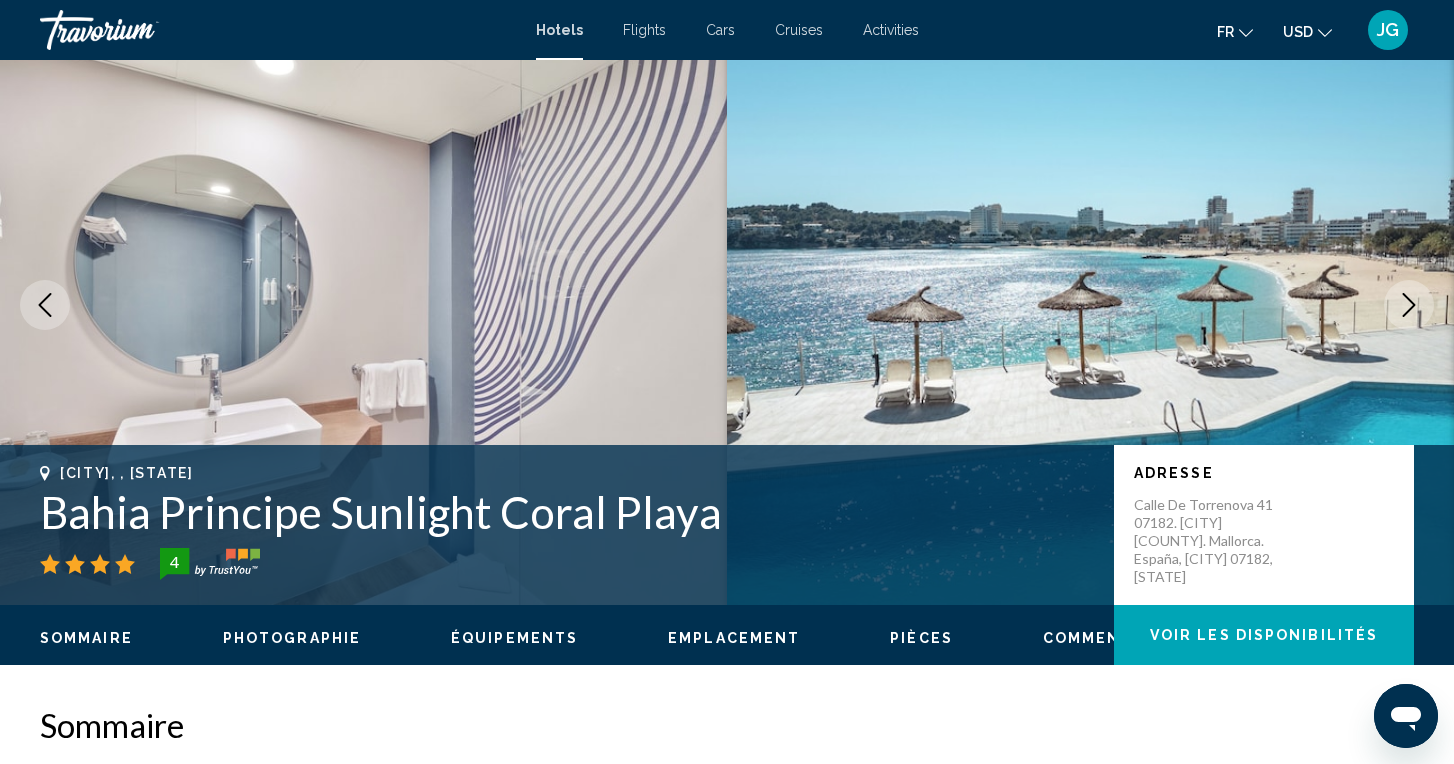 click at bounding box center [1409, 305] 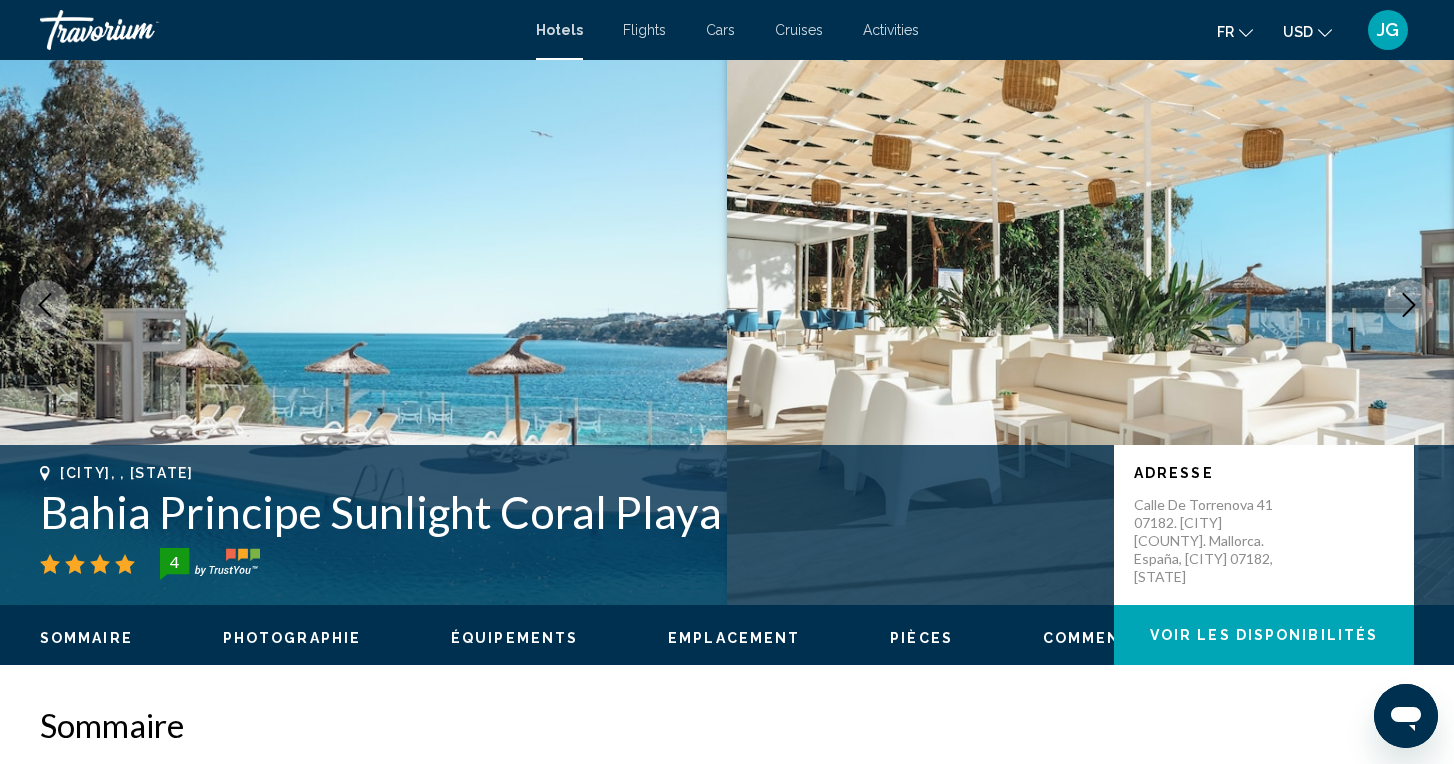 click at bounding box center [1409, 305] 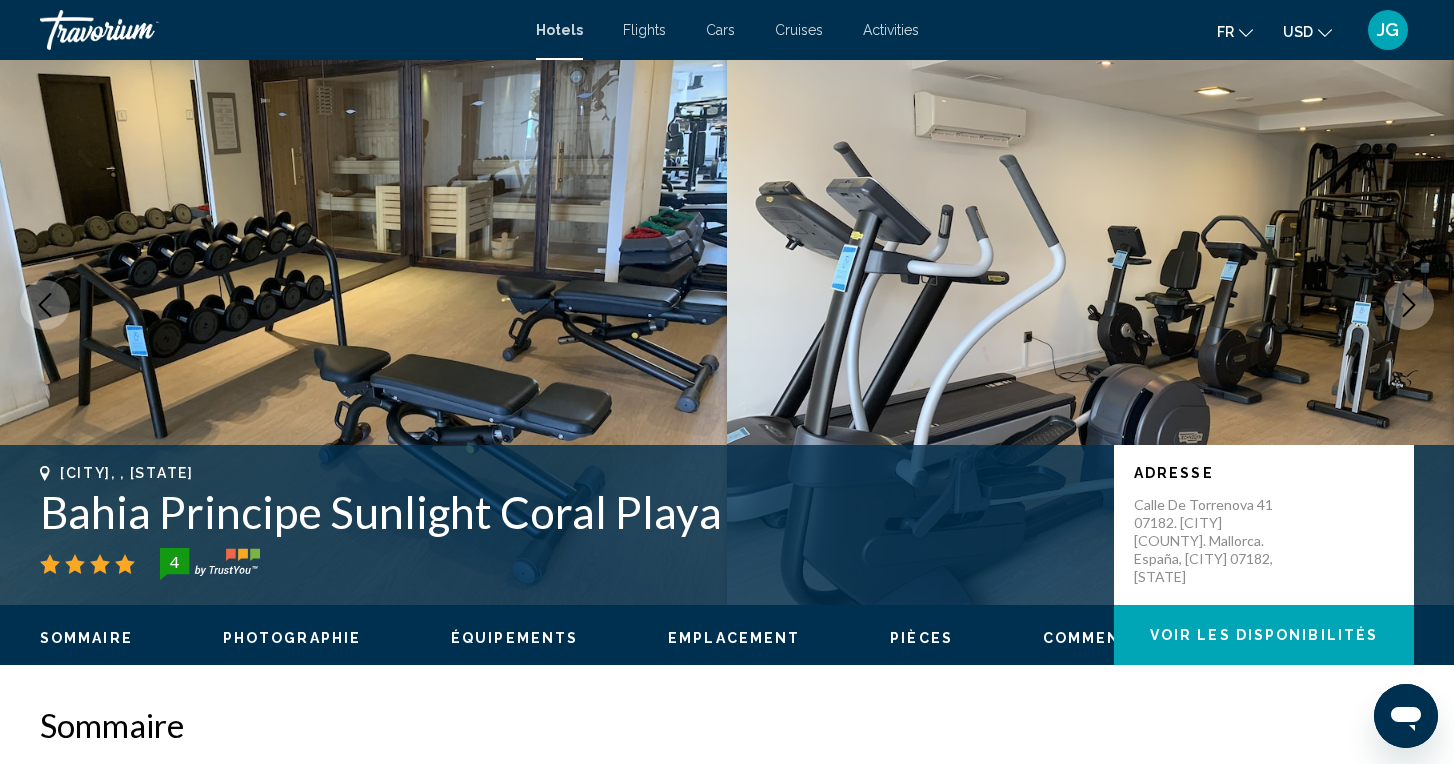click at bounding box center (1409, 305) 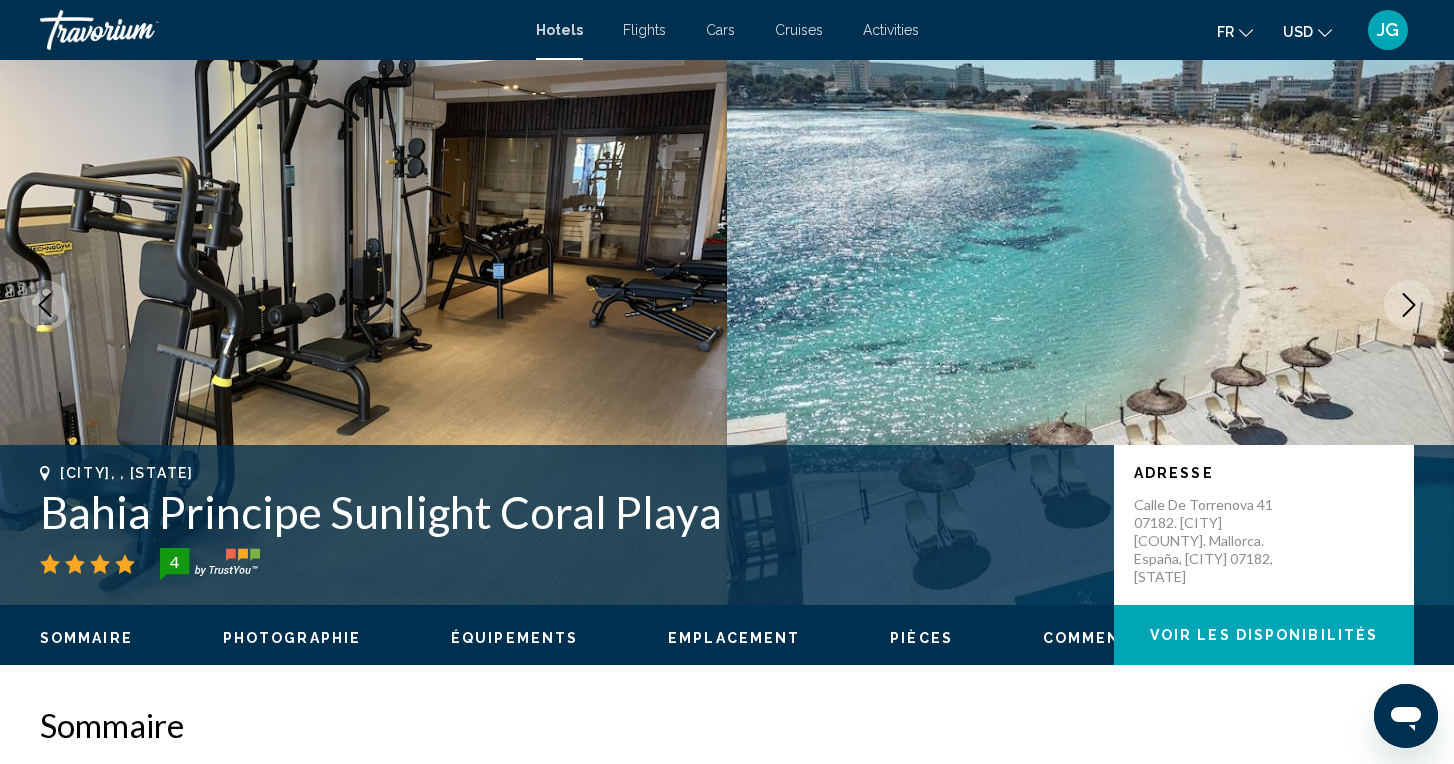 click at bounding box center [1409, 305] 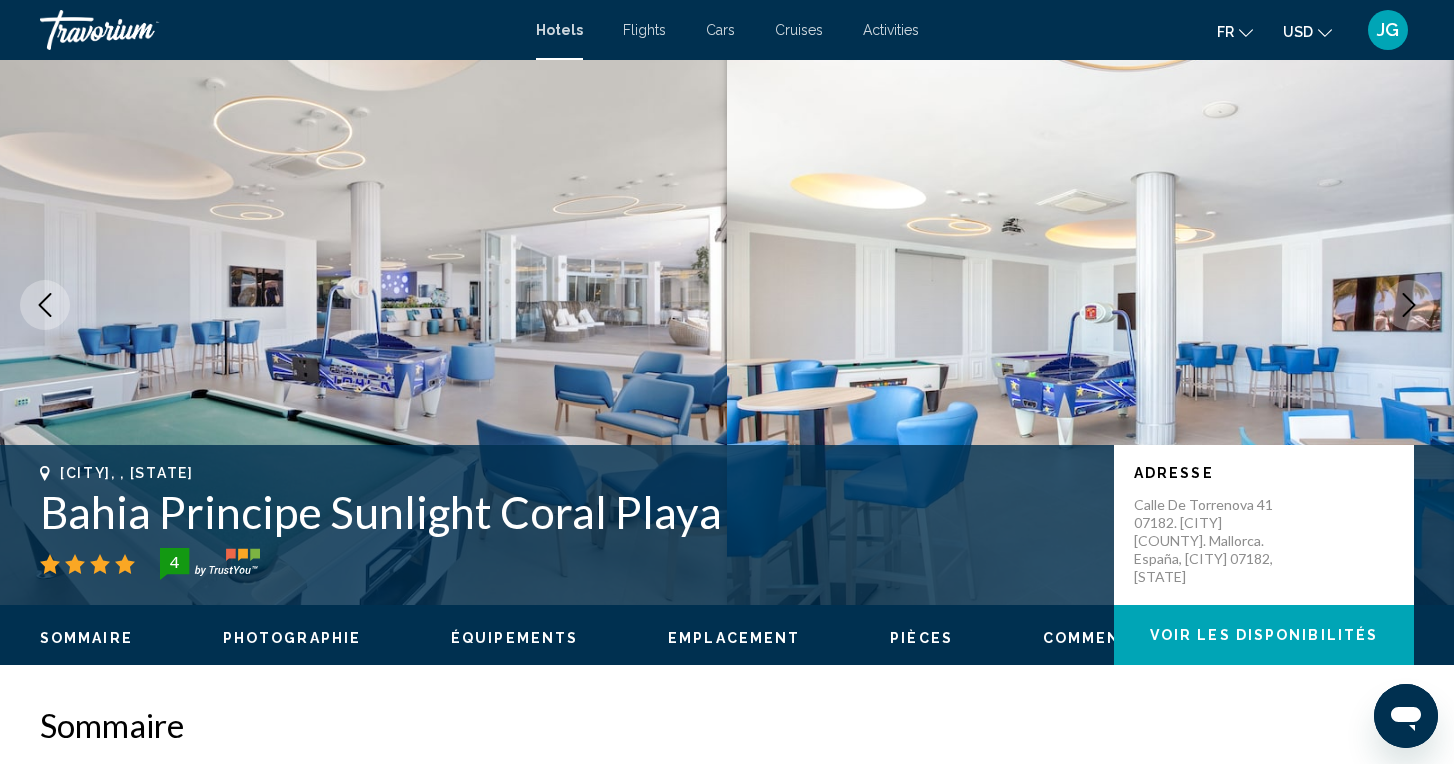 click at bounding box center (1409, 305) 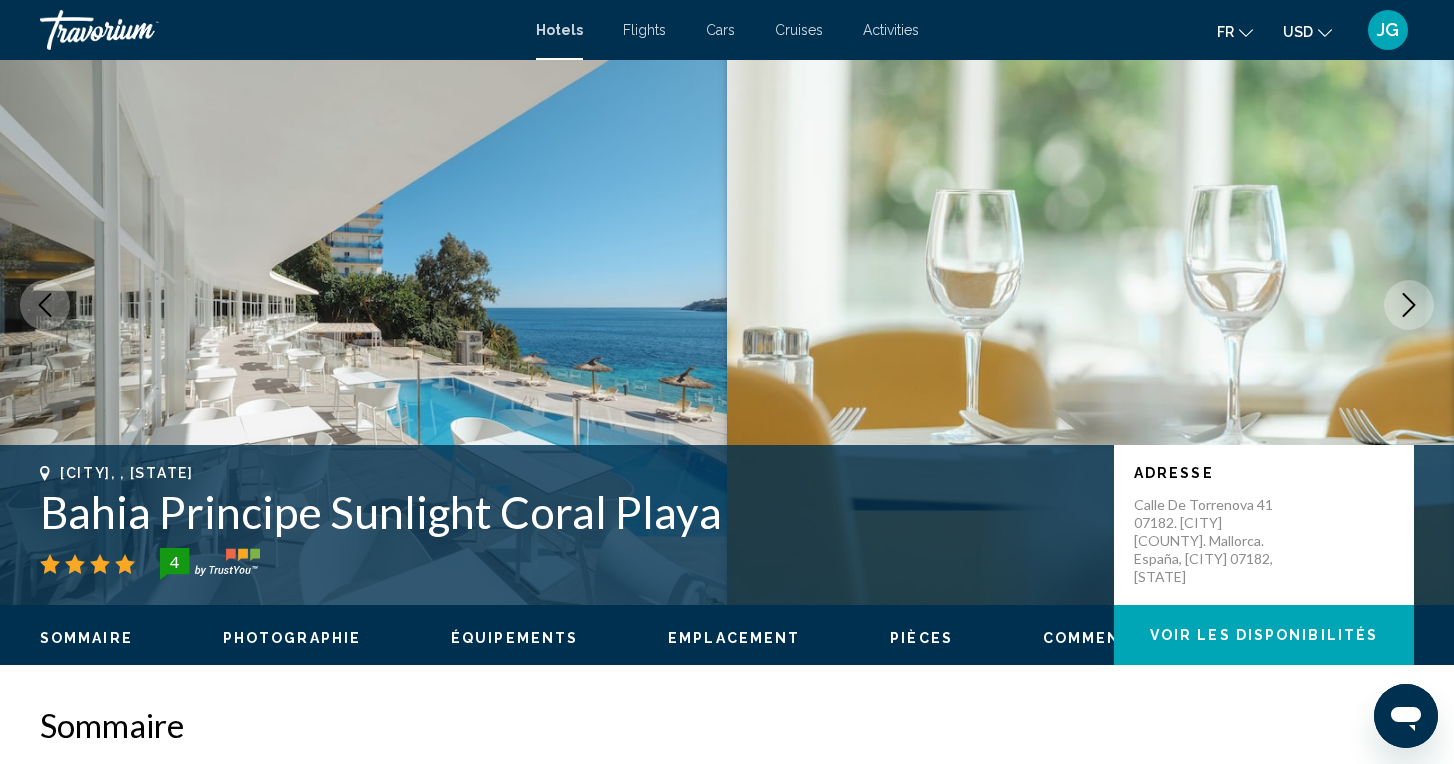click at bounding box center [1409, 305] 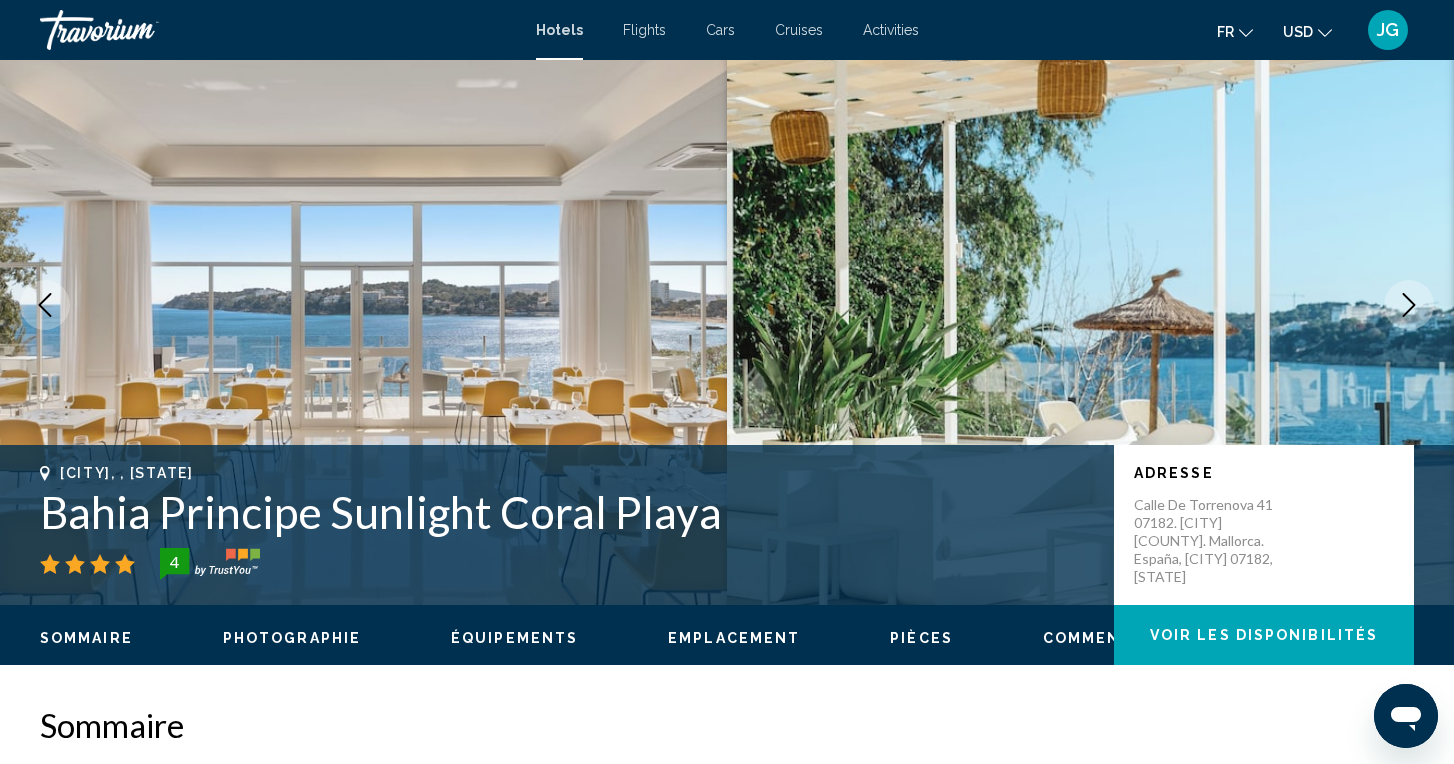 click at bounding box center (1409, 305) 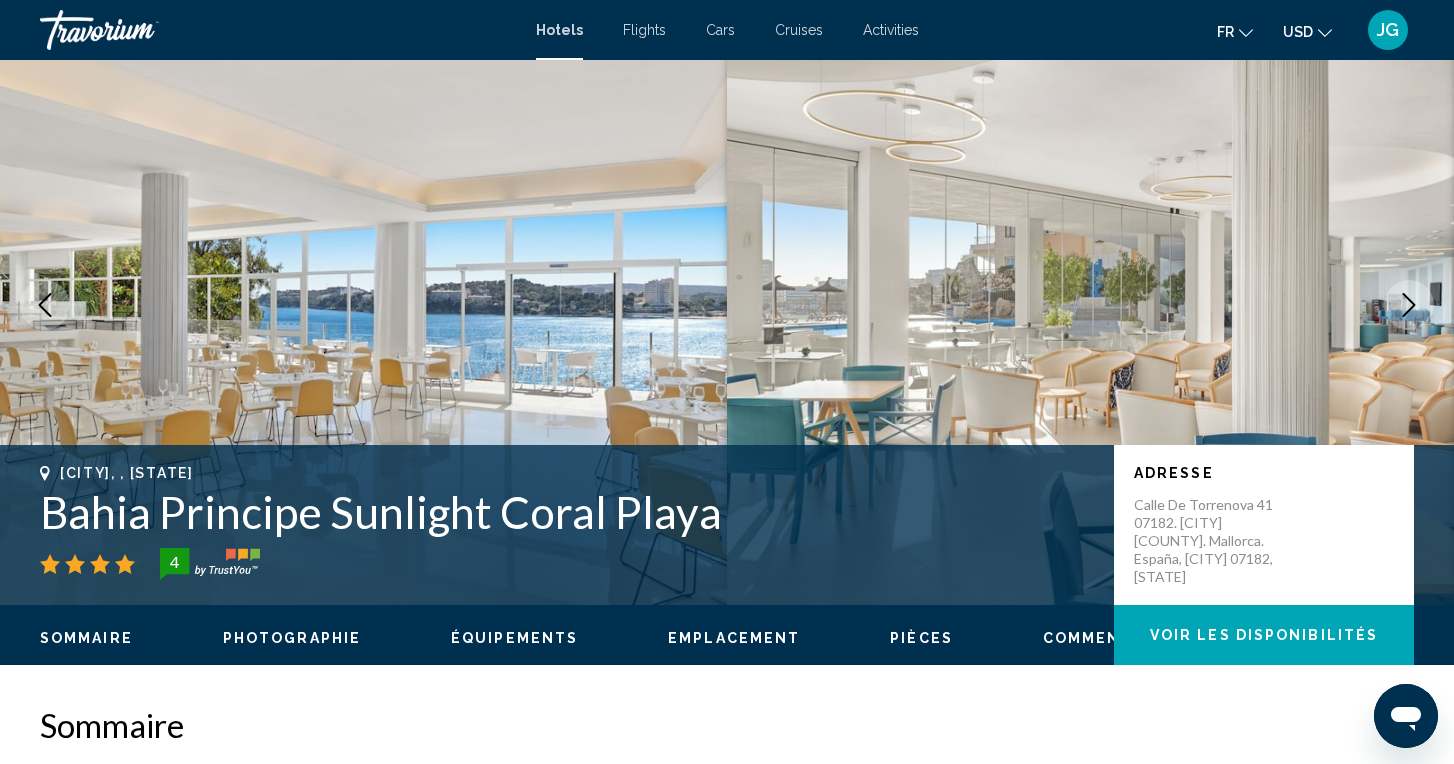 click at bounding box center [1409, 305] 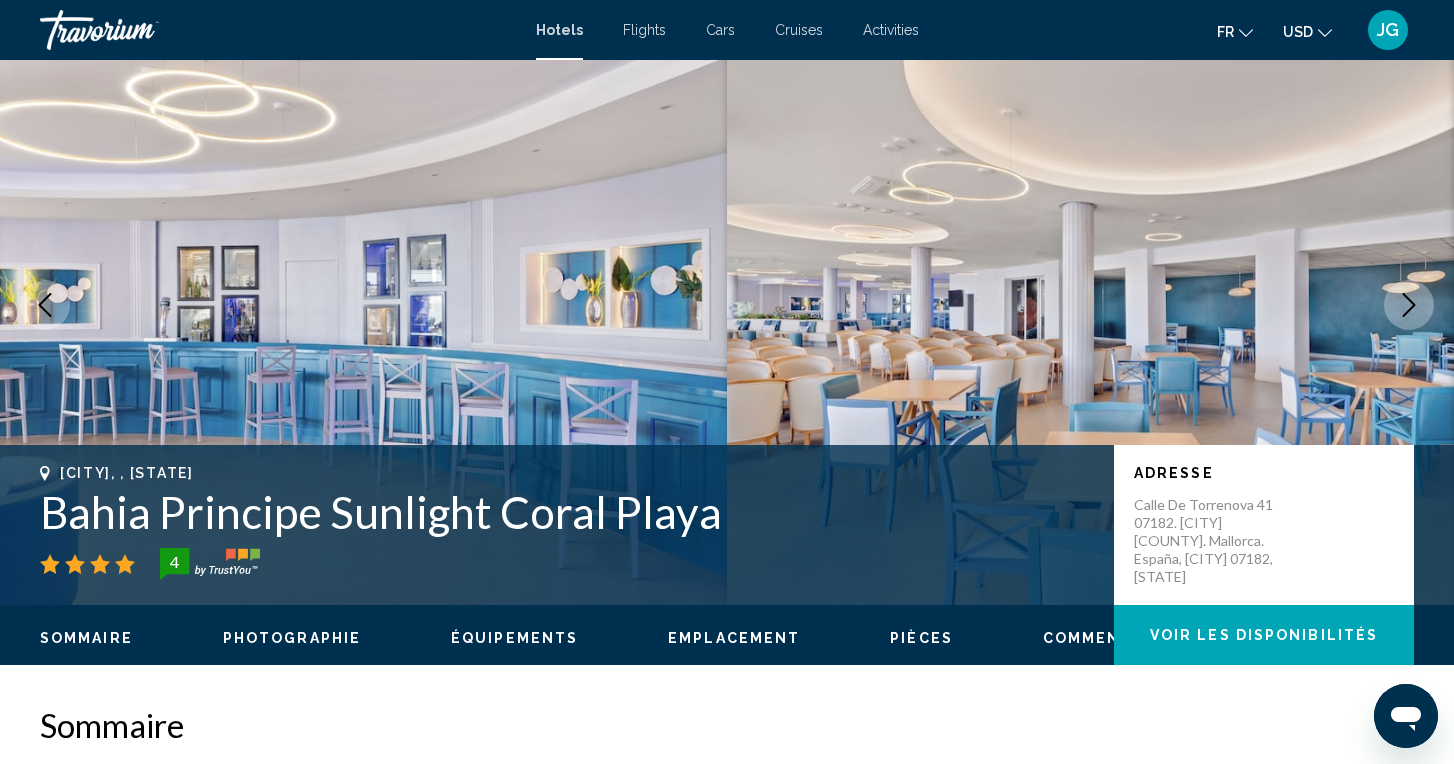 click at bounding box center [1409, 305] 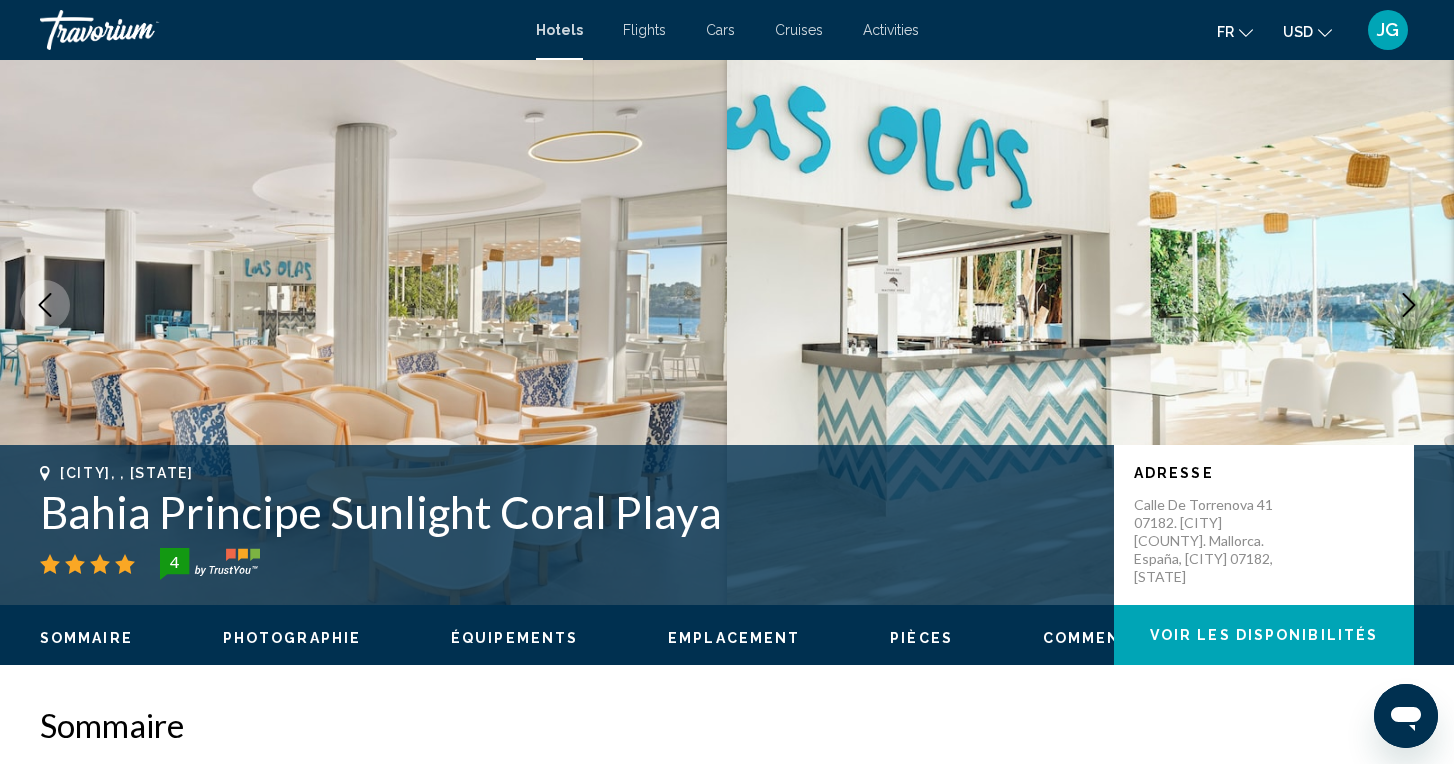 click at bounding box center (1409, 305) 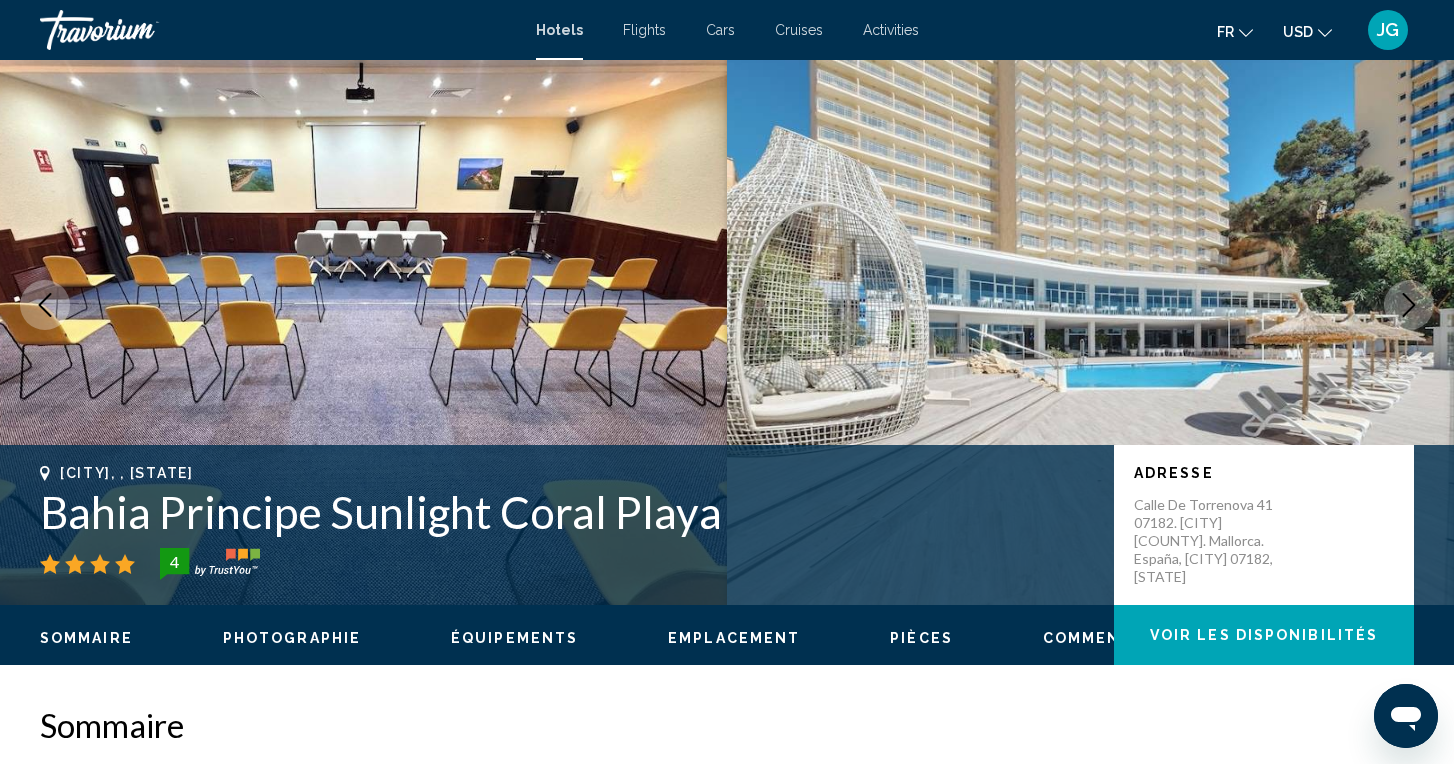 click at bounding box center [1409, 305] 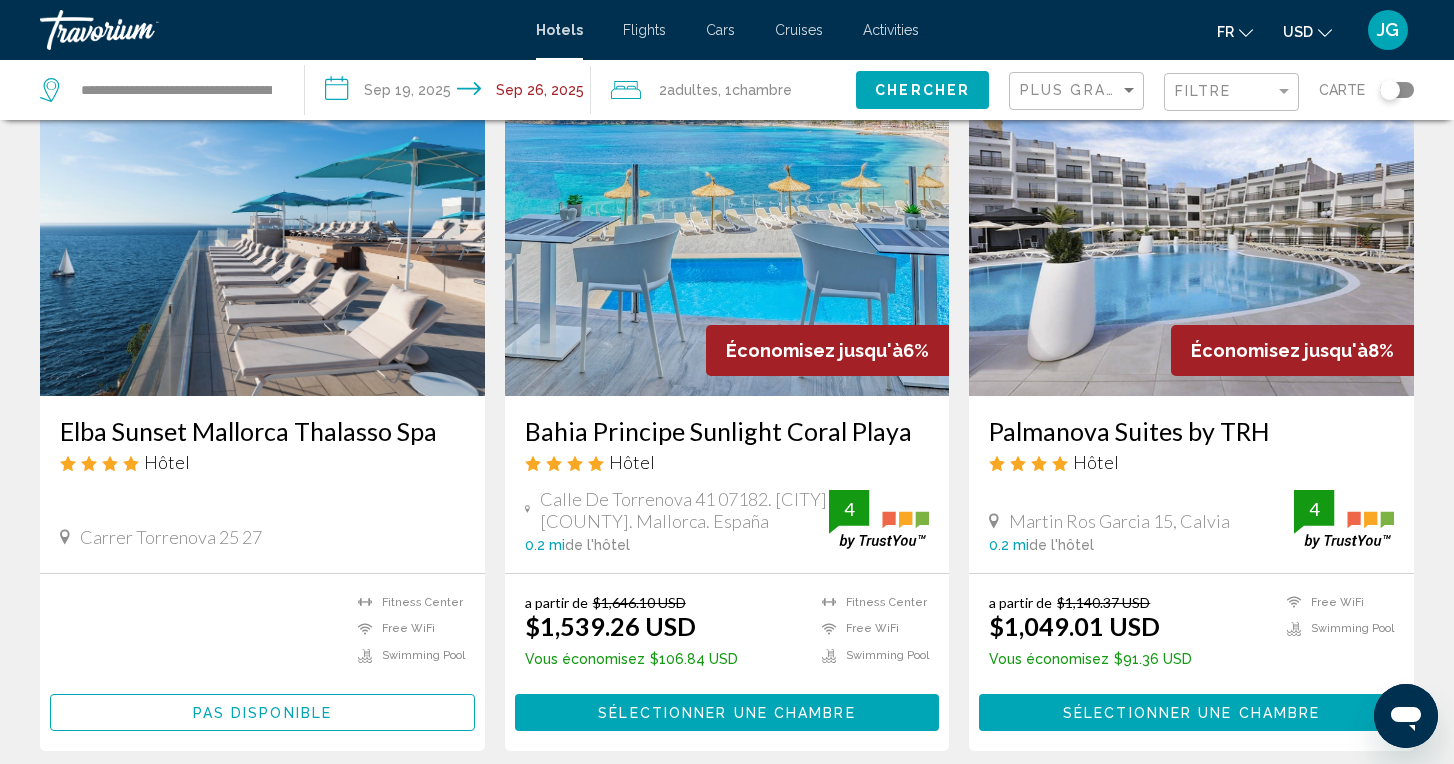 scroll, scrollTop: 108, scrollLeft: 0, axis: vertical 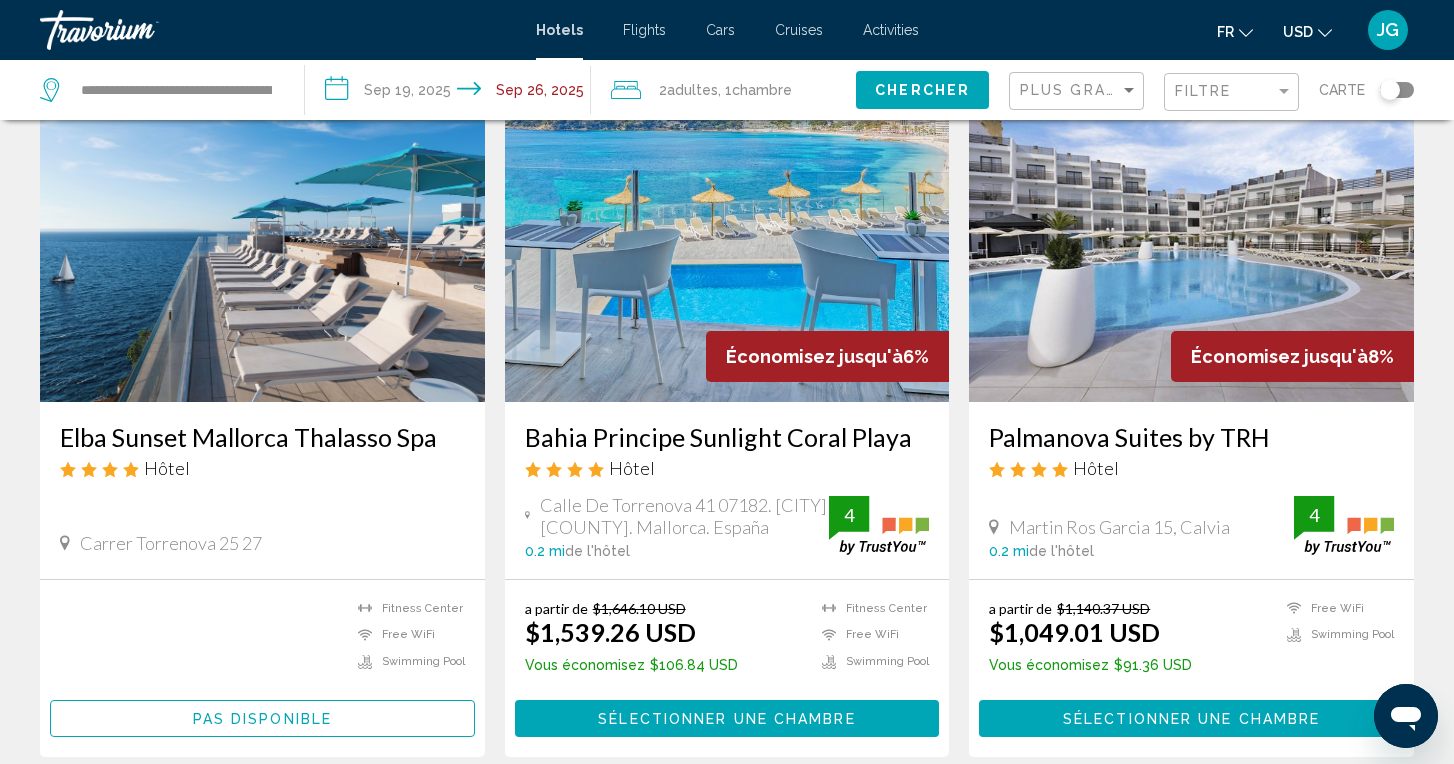 click at bounding box center (262, 242) 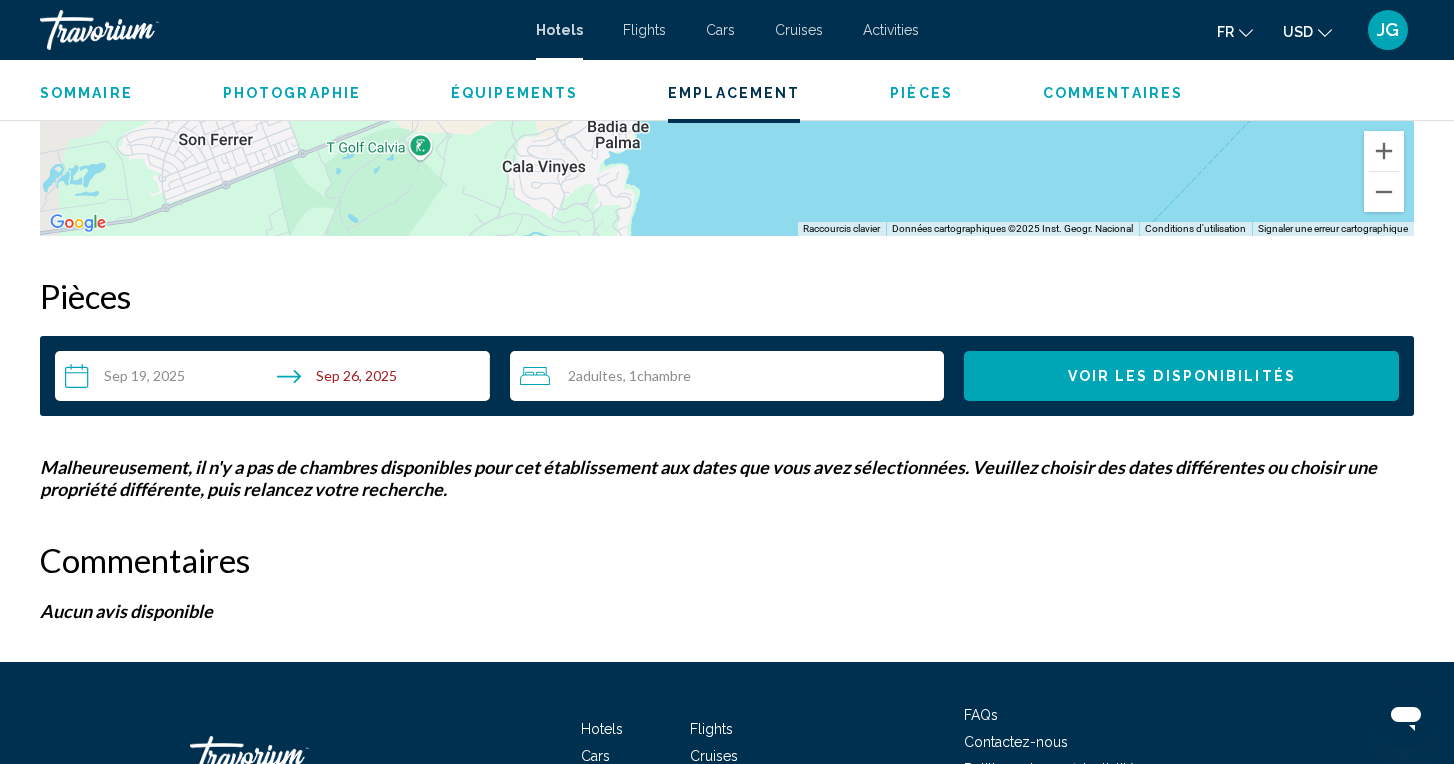 scroll, scrollTop: 2457, scrollLeft: 0, axis: vertical 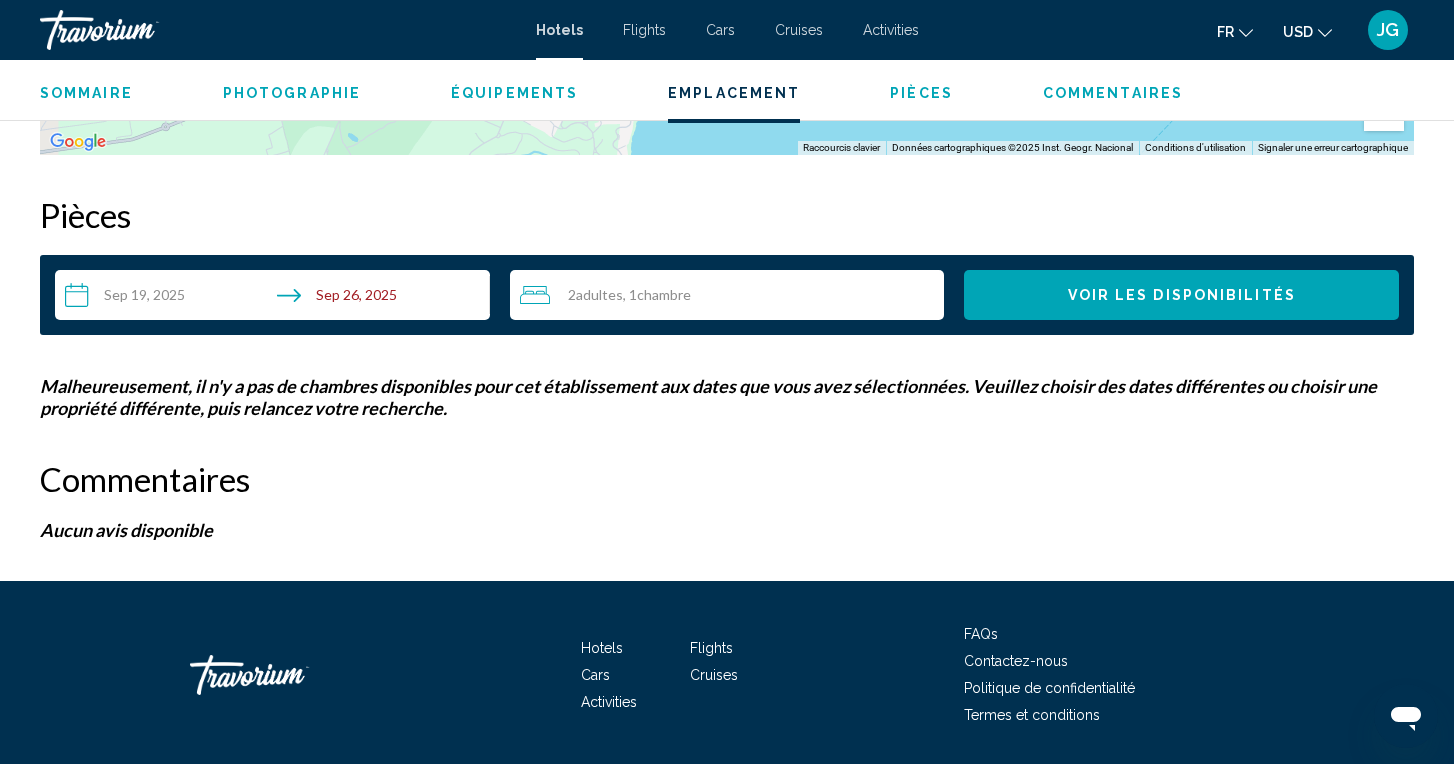 click on "**********" at bounding box center (276, 298) 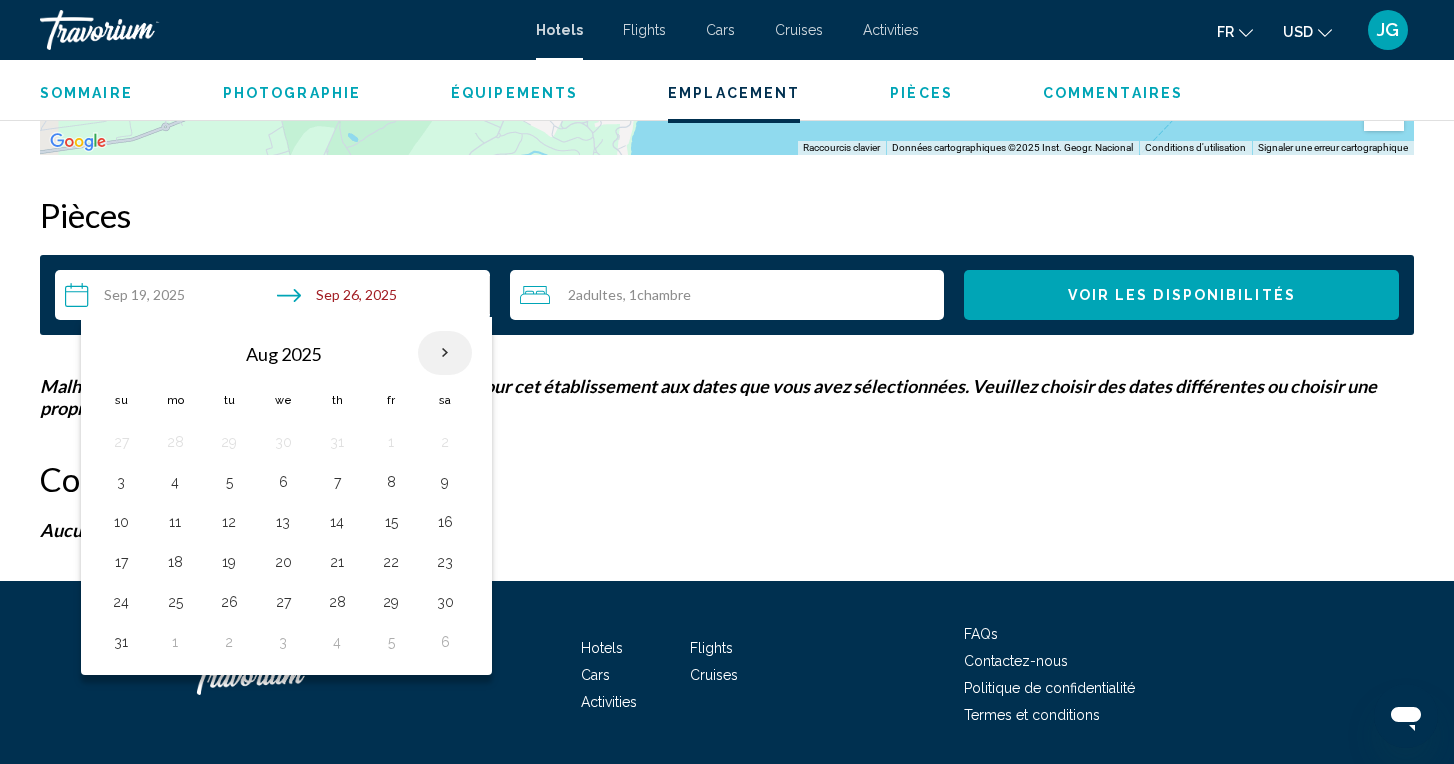 click at bounding box center [445, 353] 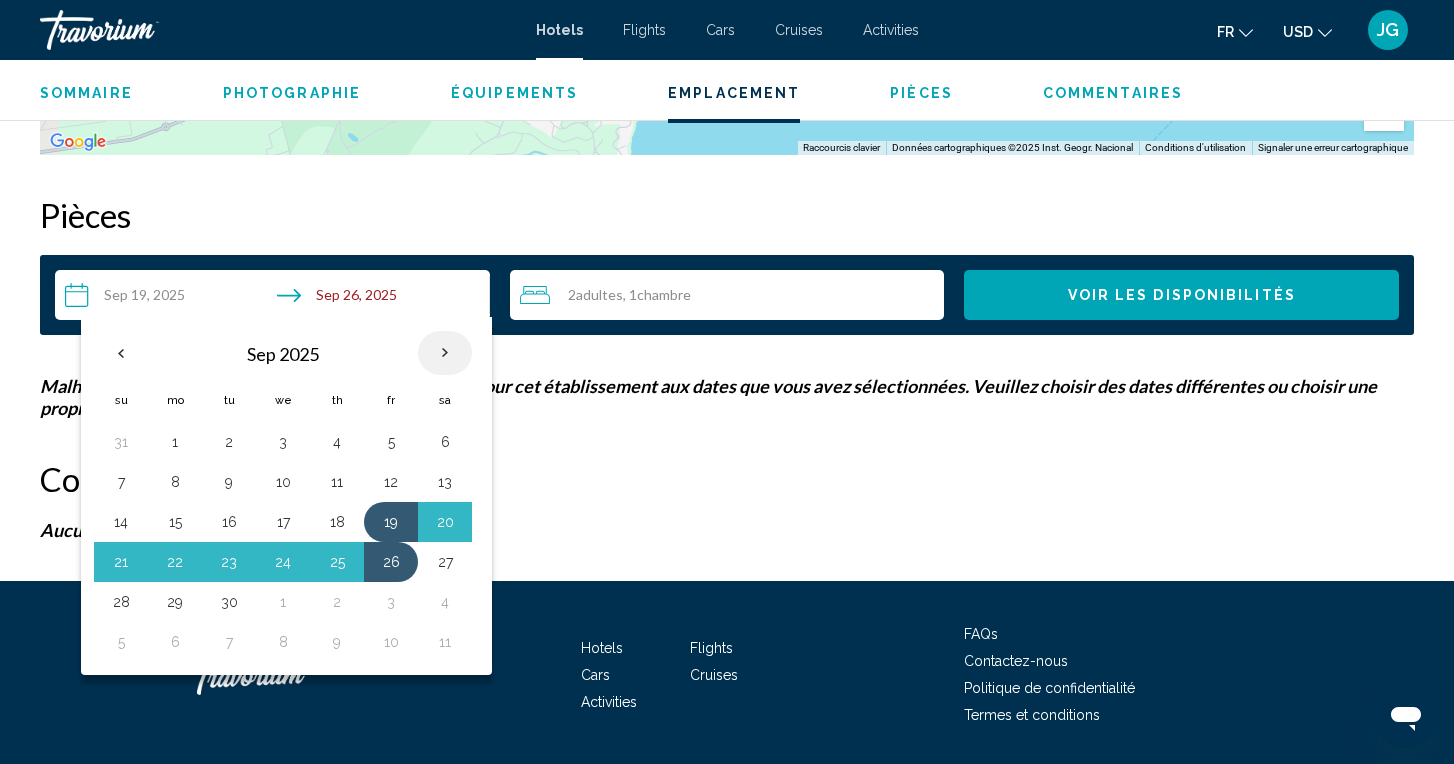 click at bounding box center [445, 353] 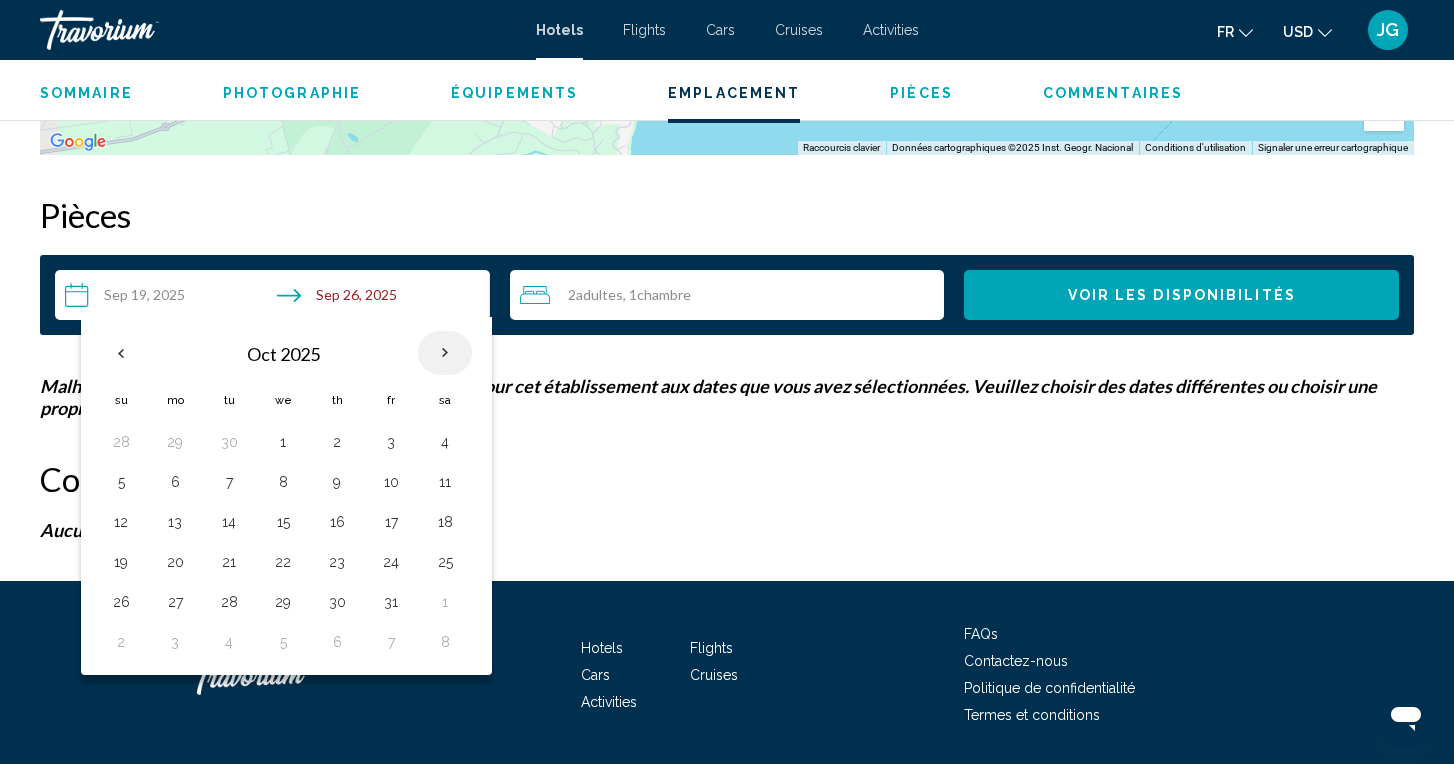 click at bounding box center (445, 353) 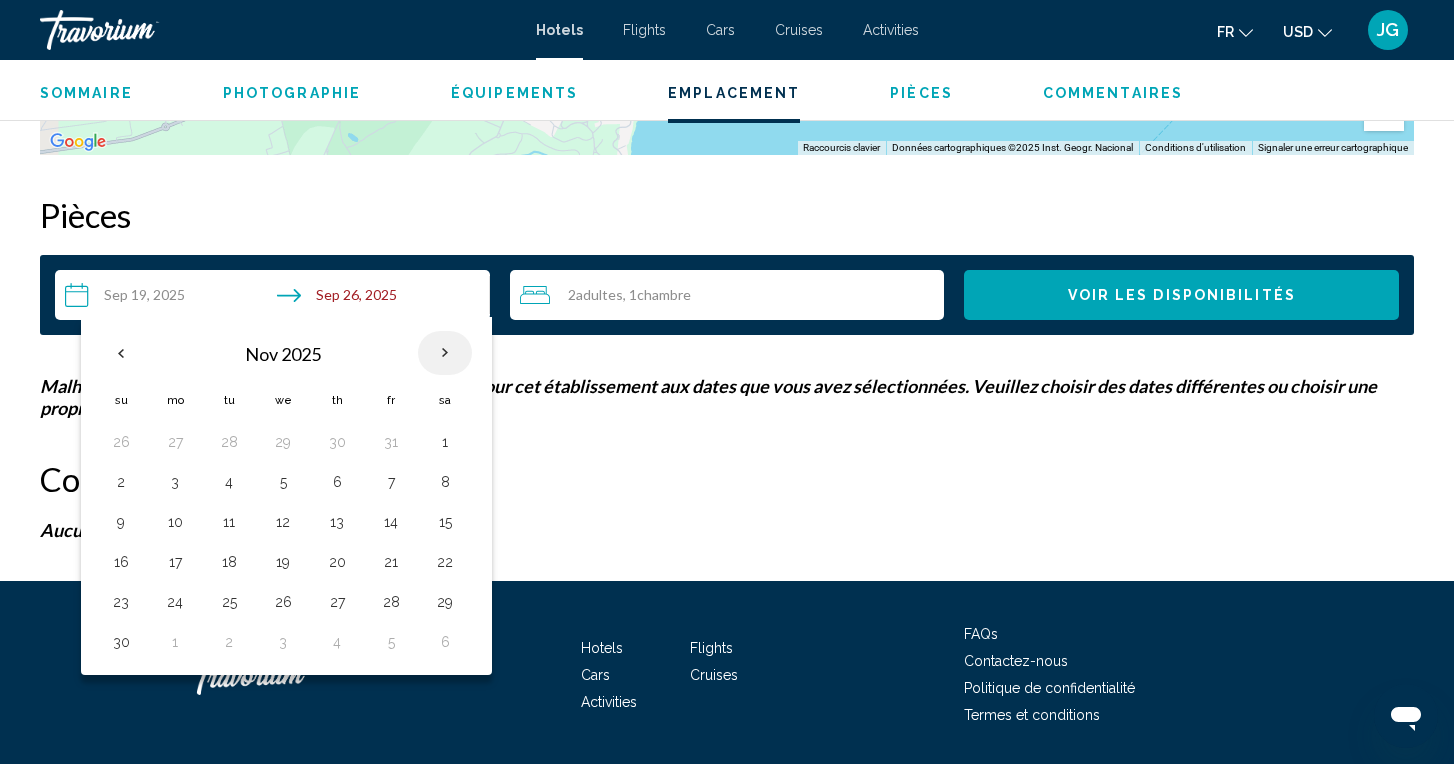 click at bounding box center [445, 353] 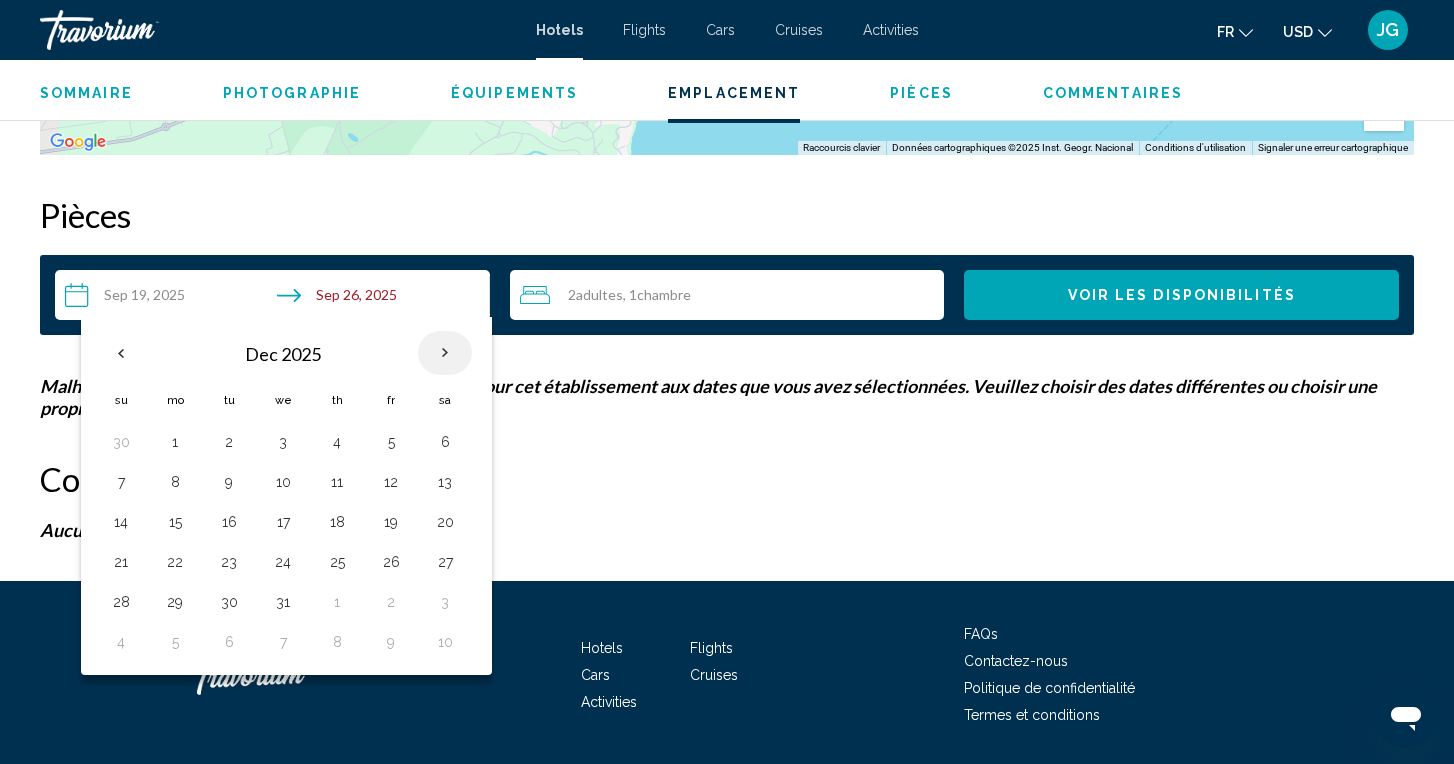 click at bounding box center [445, 353] 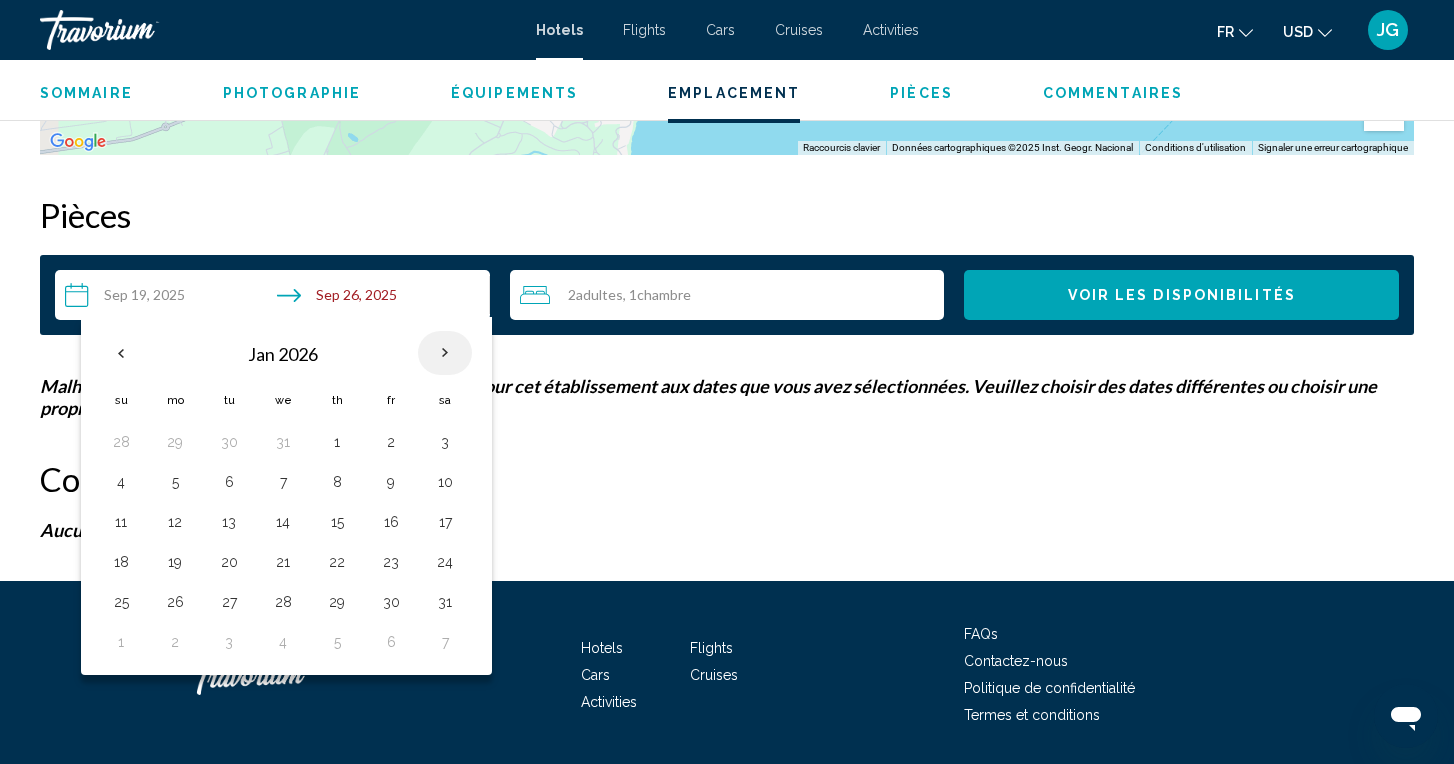 click at bounding box center [445, 353] 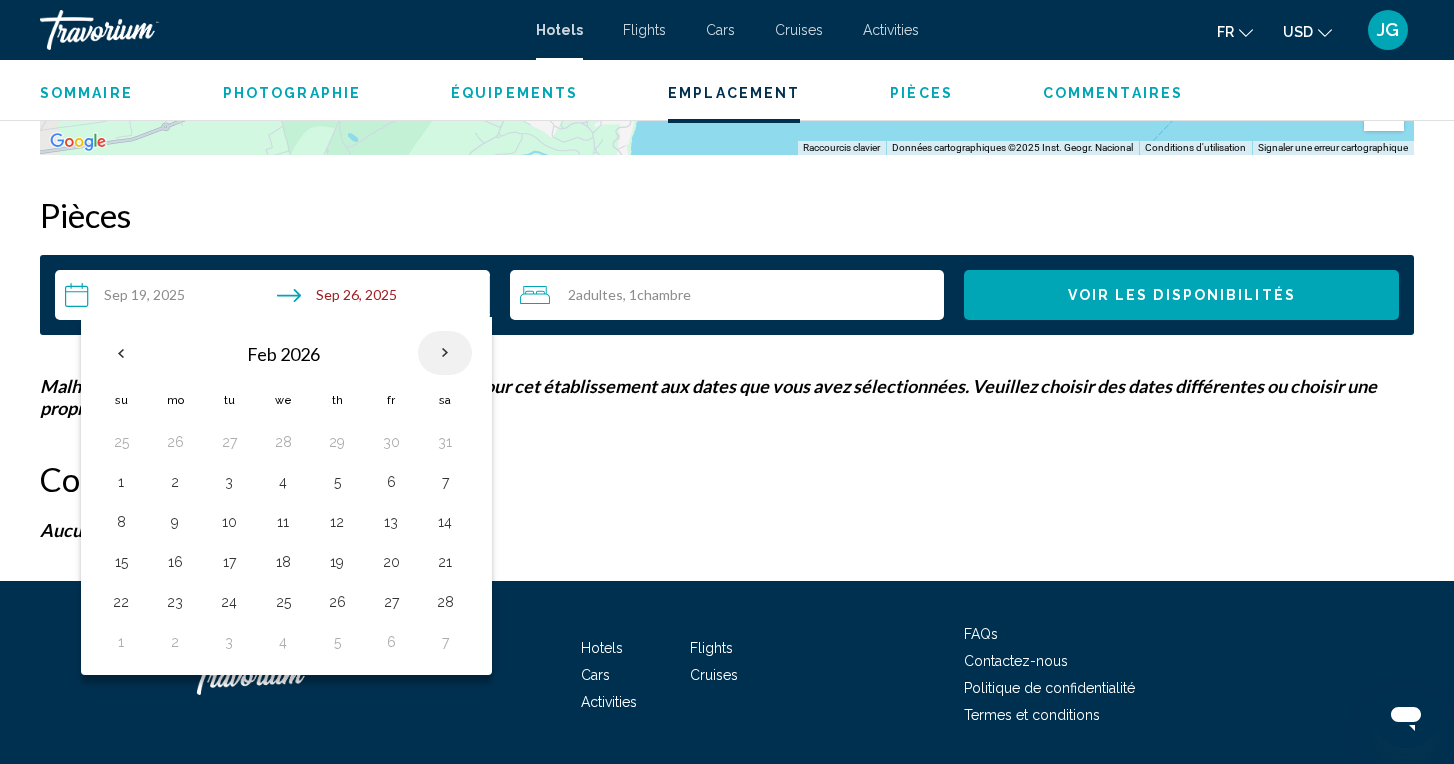 click at bounding box center (445, 353) 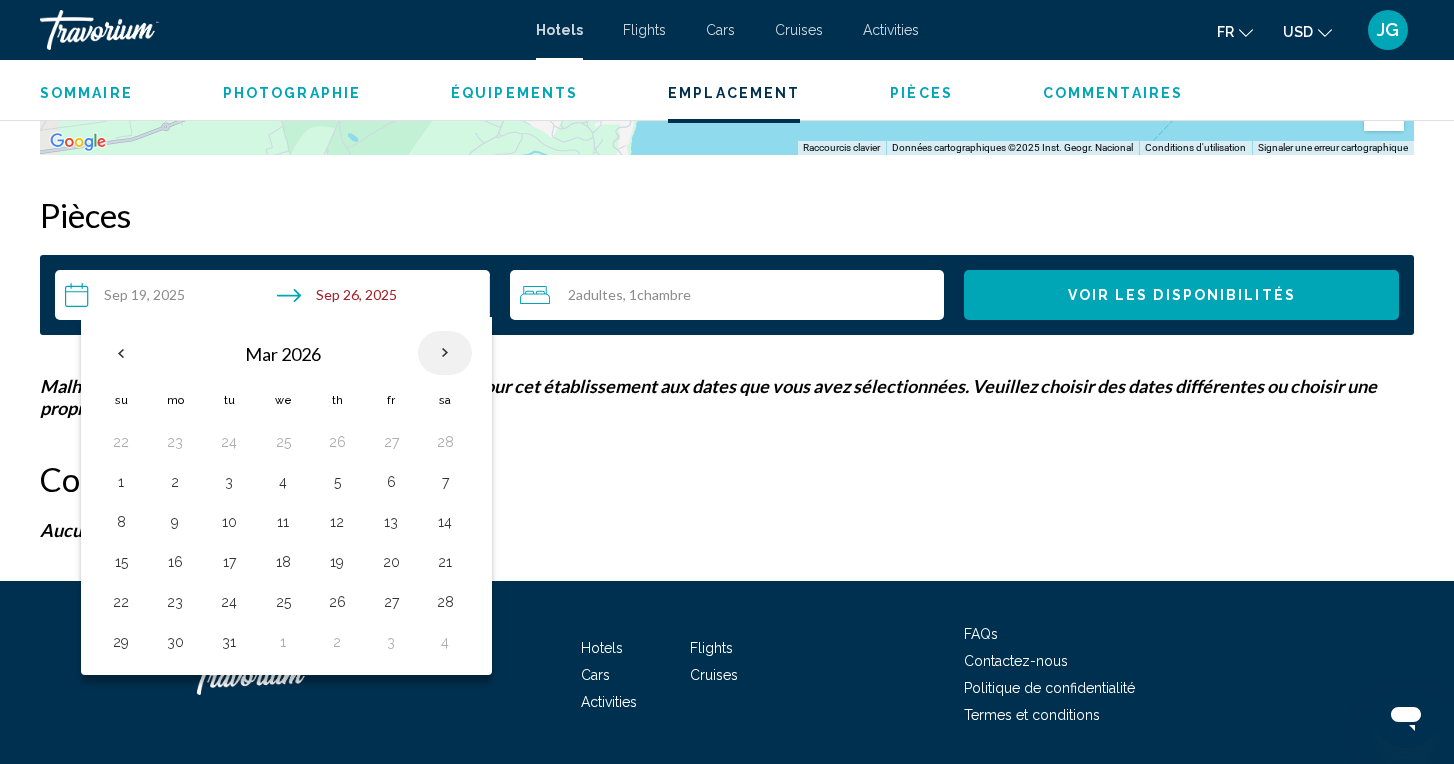 click at bounding box center (445, 353) 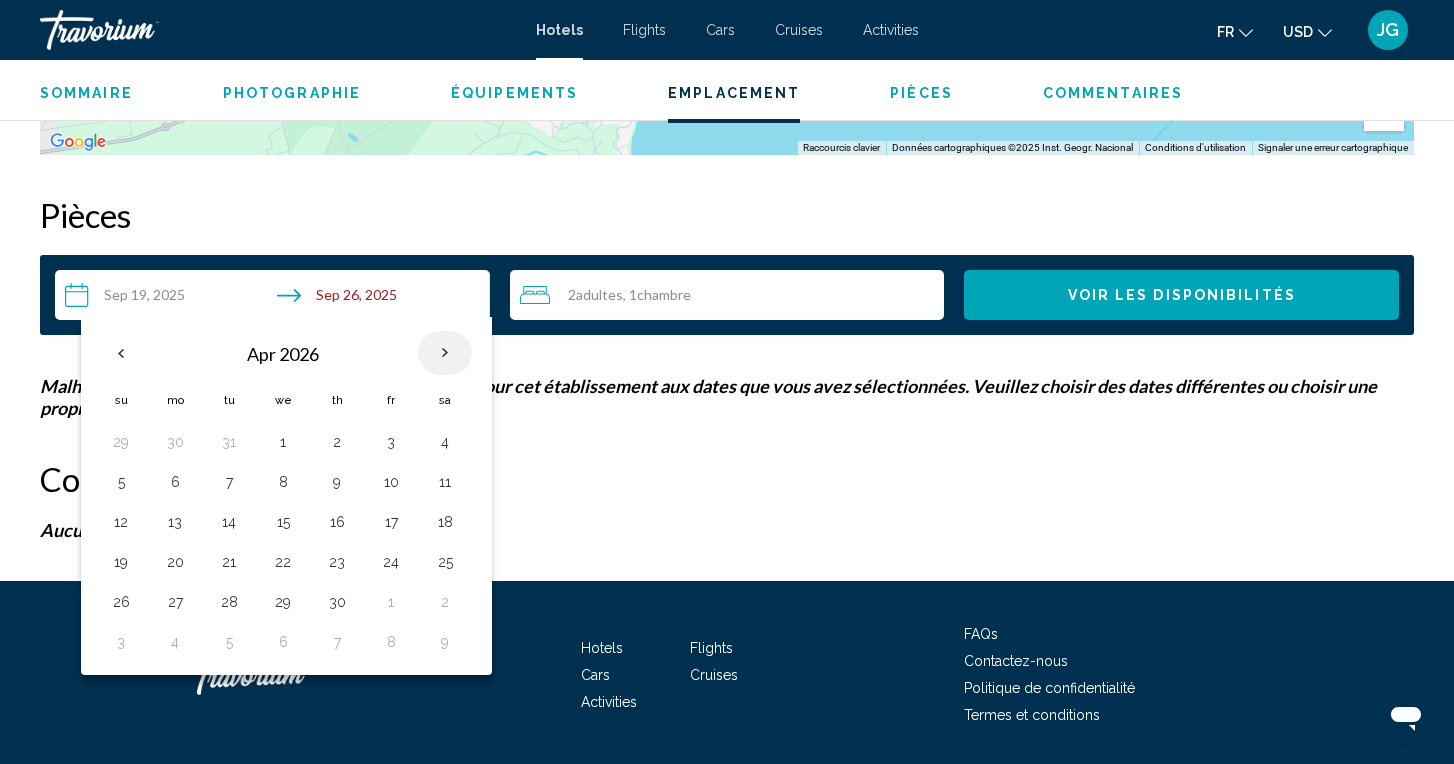 click at bounding box center [445, 353] 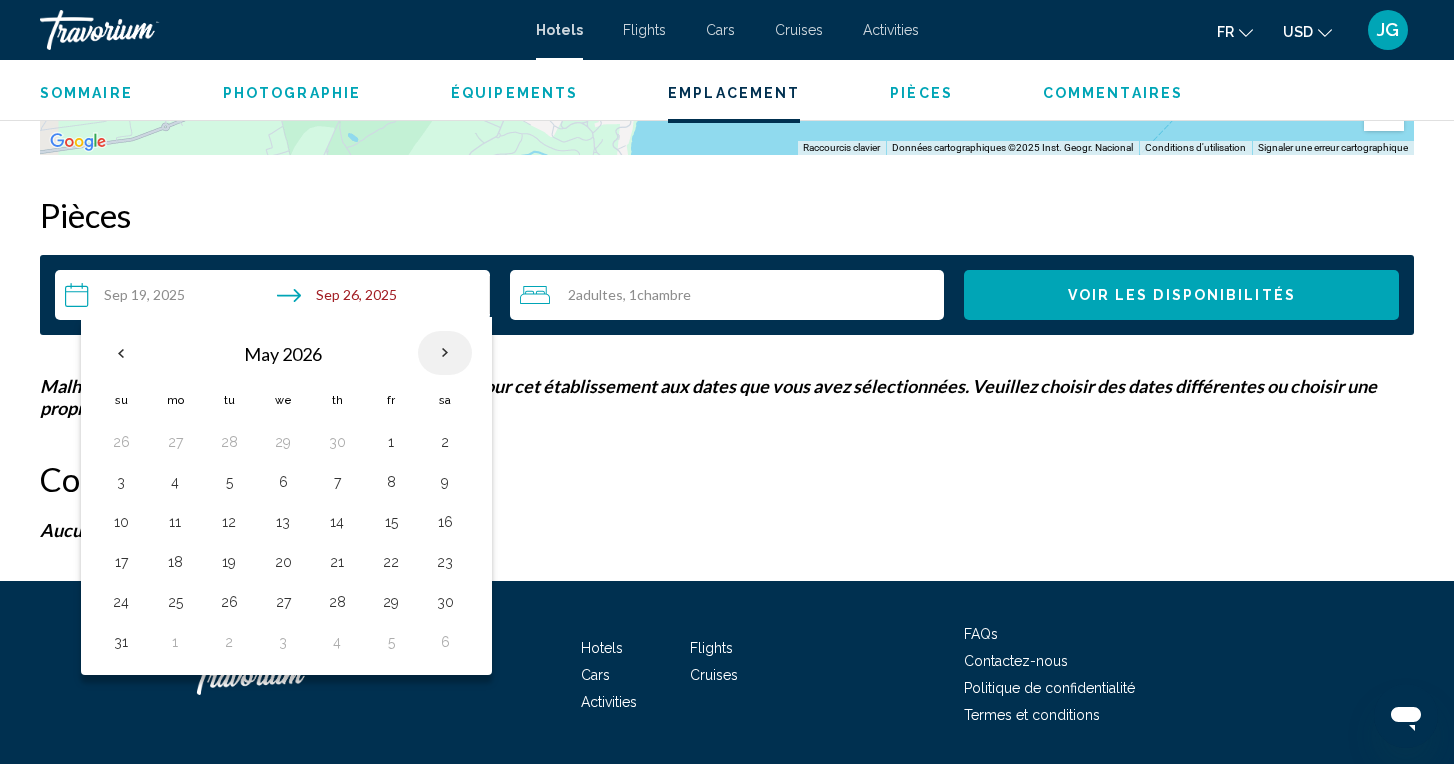 click at bounding box center (445, 353) 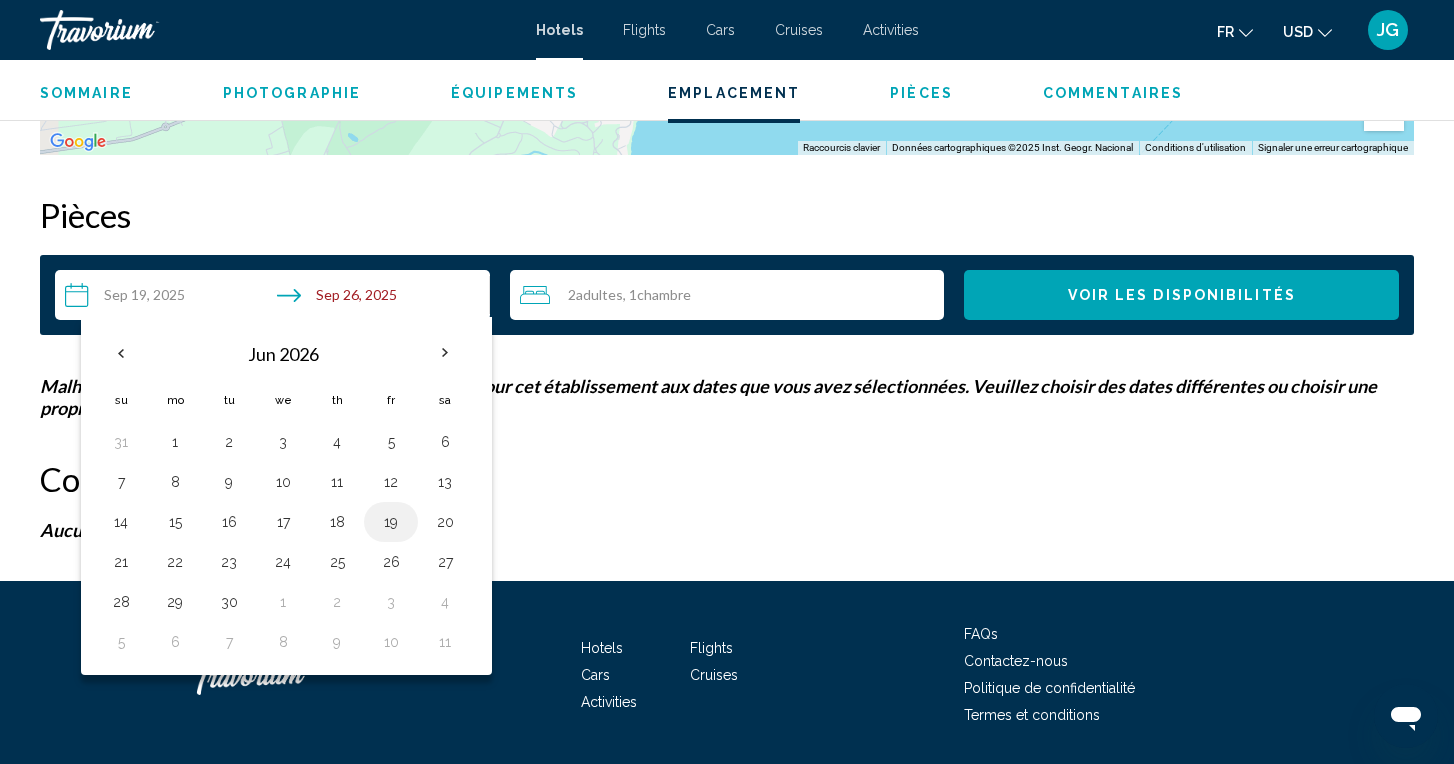 click on "19" at bounding box center [391, 522] 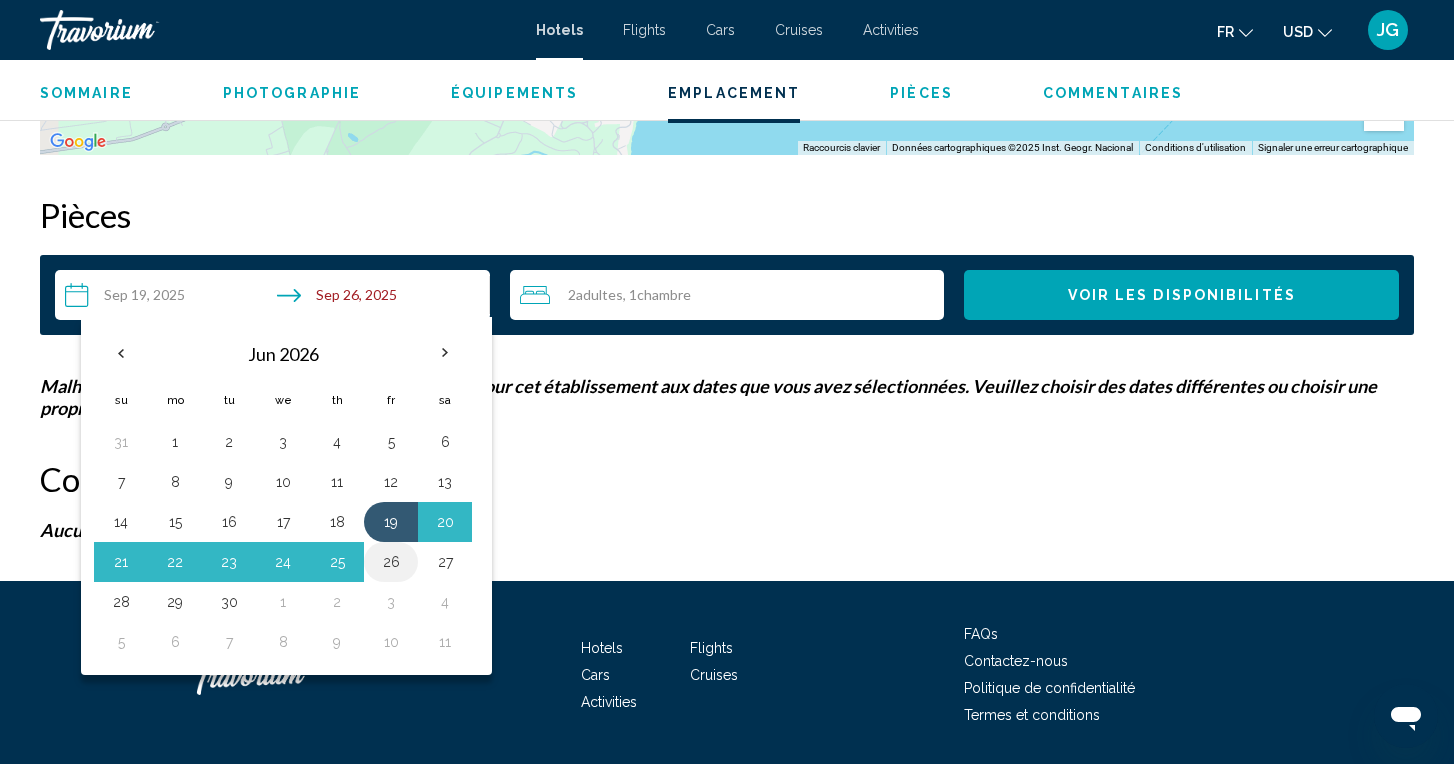 click on "26" at bounding box center [391, 562] 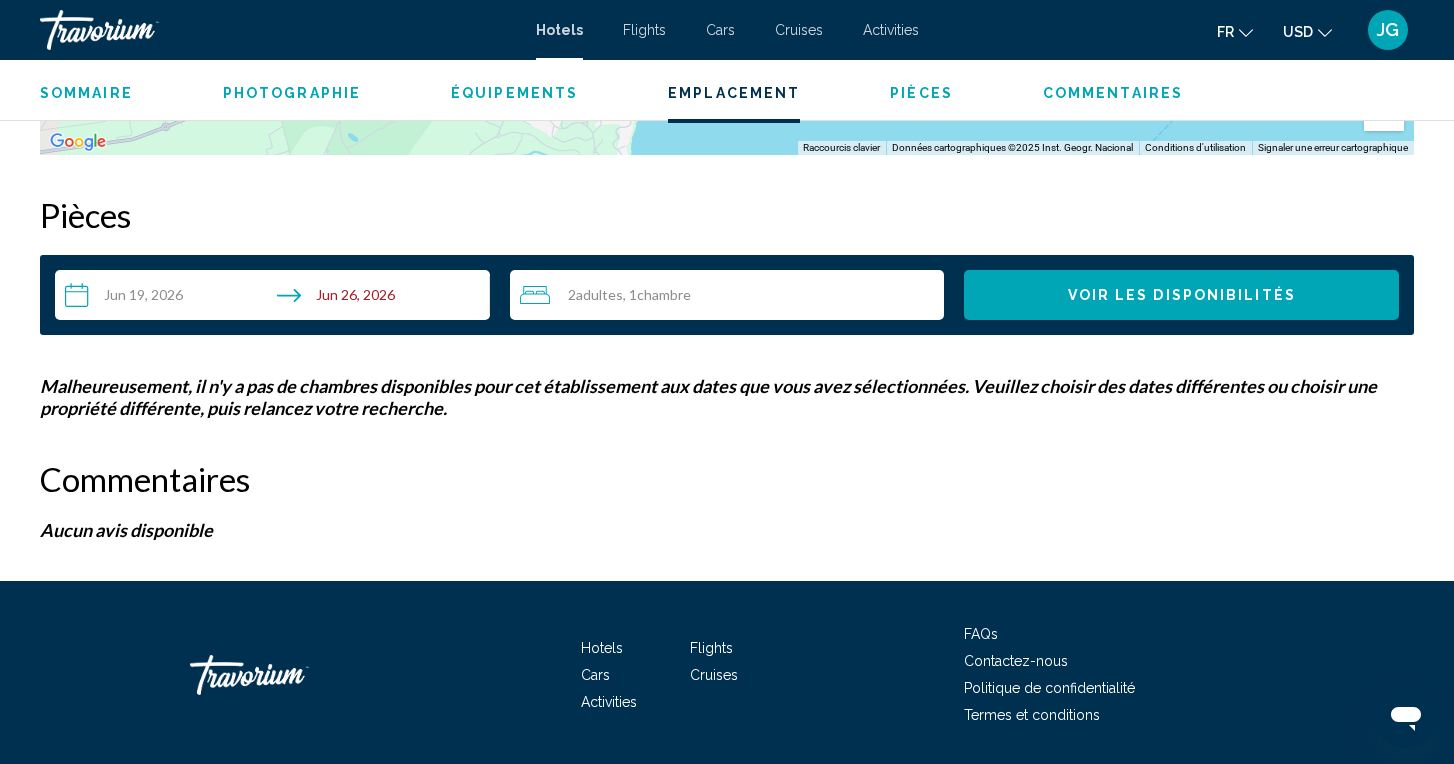 click on "Voir les disponibilités" at bounding box center [1182, 296] 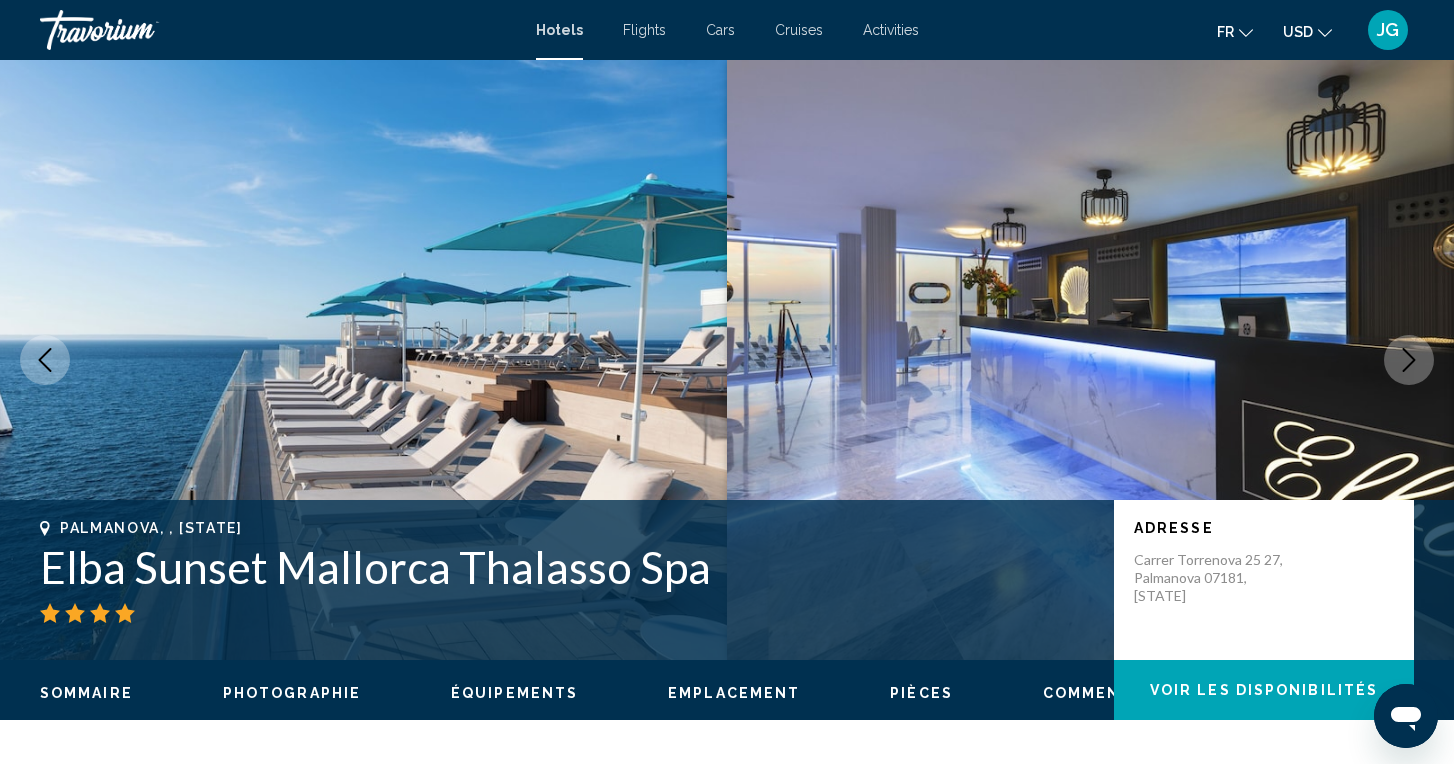scroll, scrollTop: 0, scrollLeft: 0, axis: both 